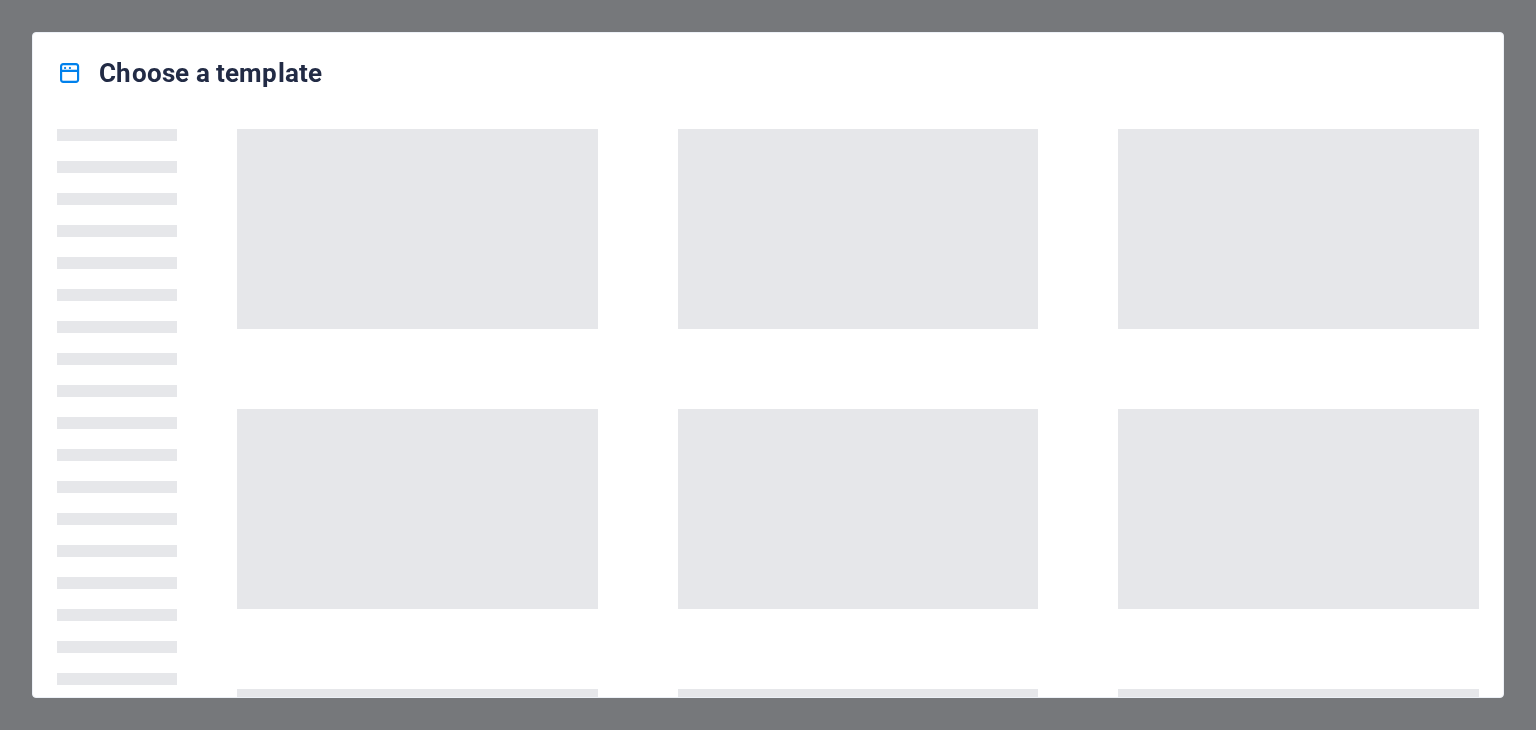 scroll, scrollTop: 0, scrollLeft: 0, axis: both 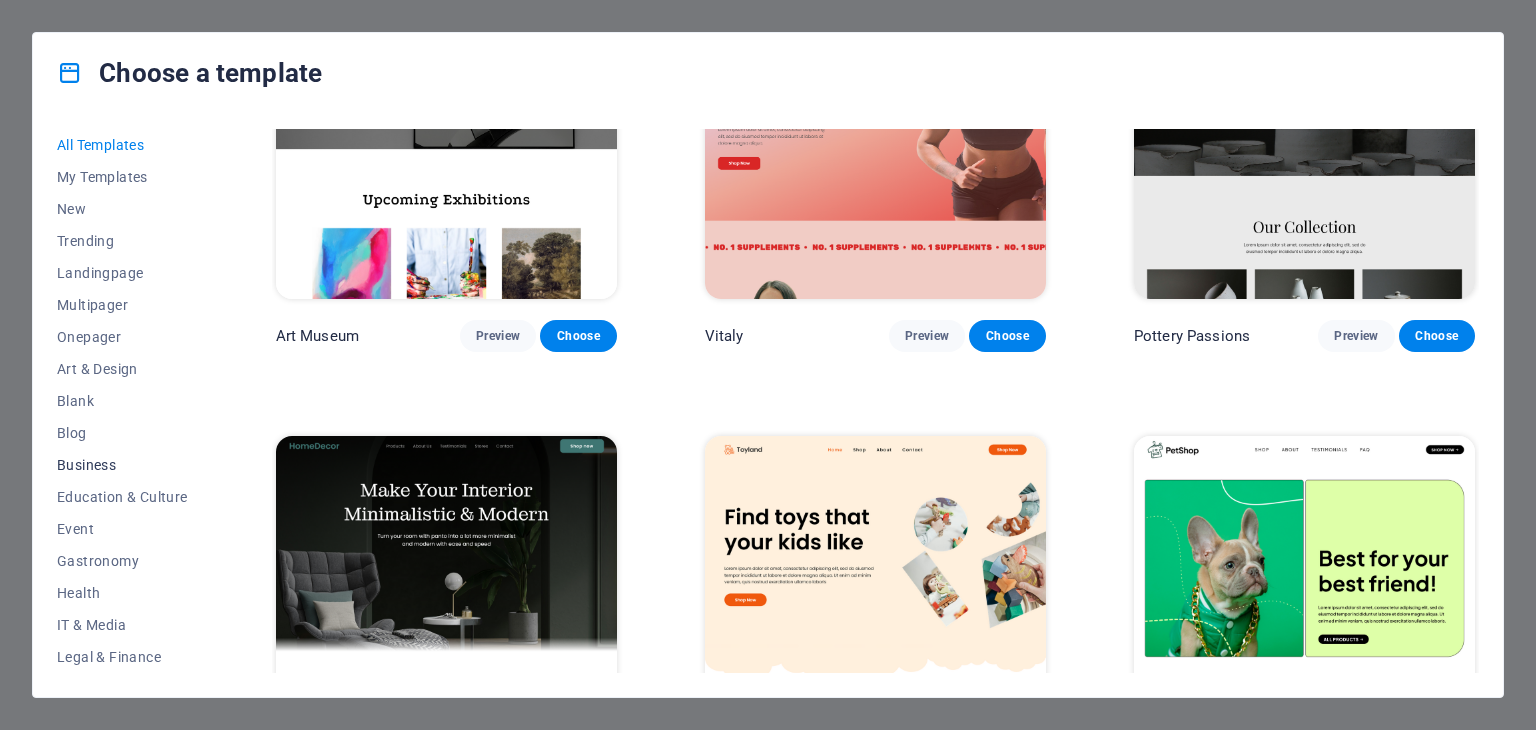 click on "Business" at bounding box center (122, 465) 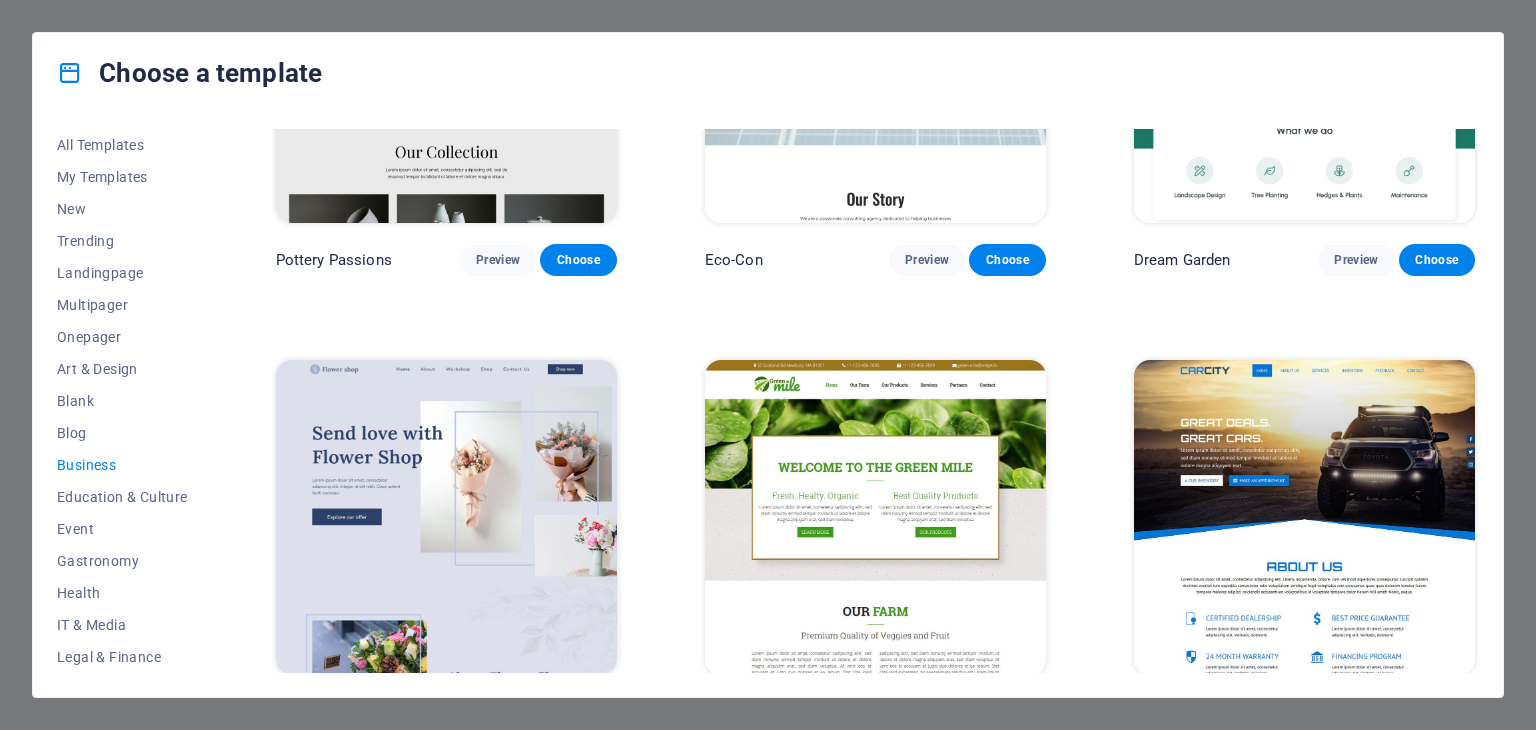 scroll, scrollTop: 0, scrollLeft: 0, axis: both 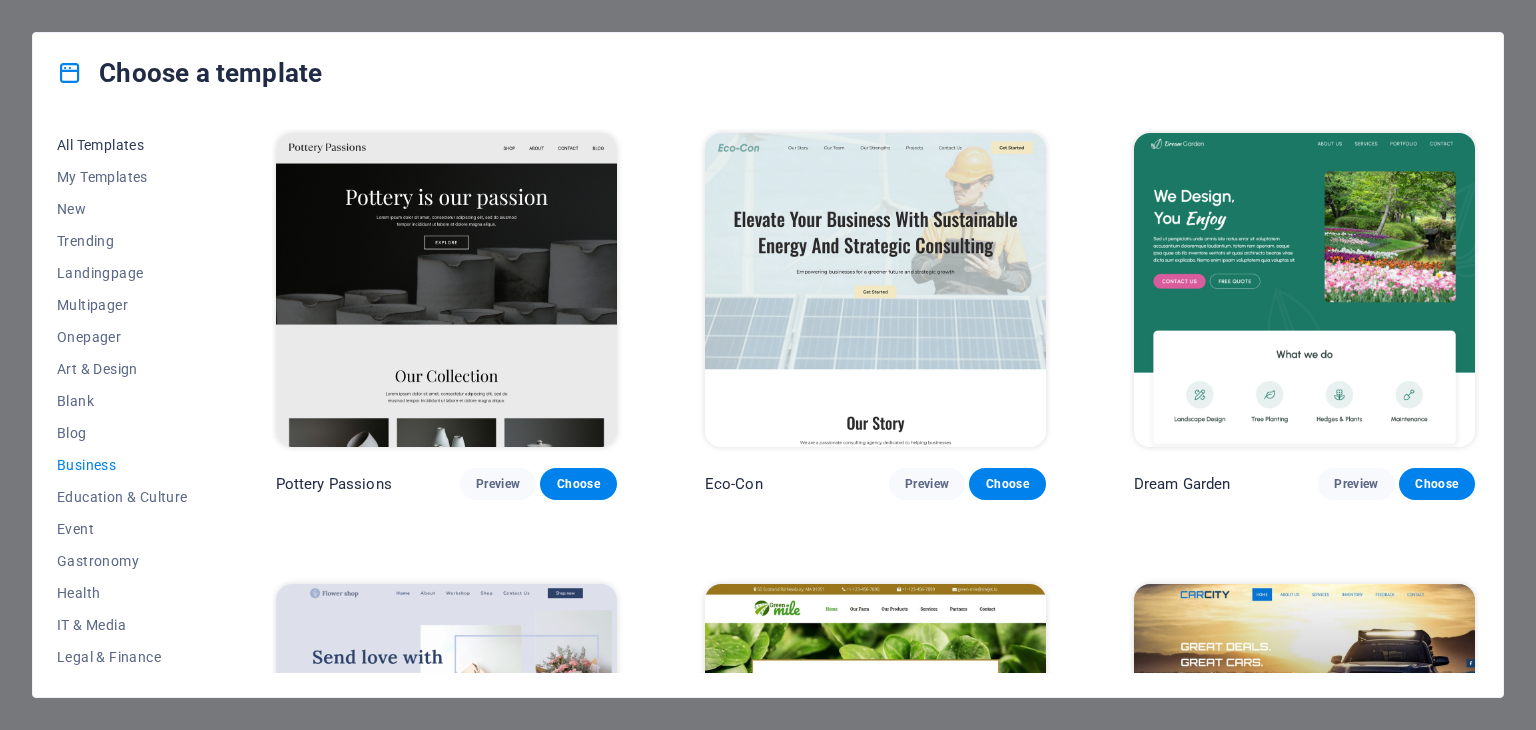 click on "All Templates" at bounding box center (122, 145) 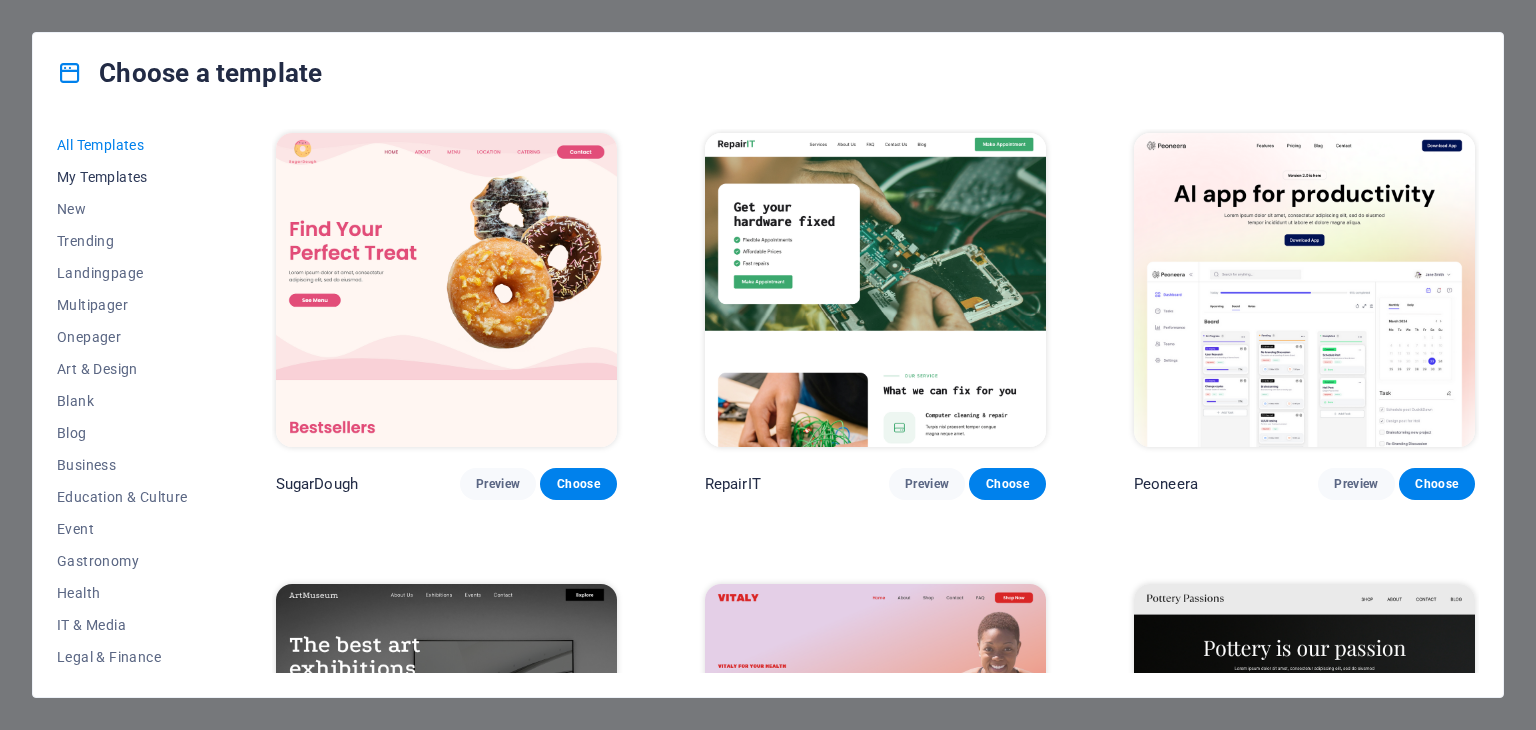 click on "My Templates" at bounding box center (122, 177) 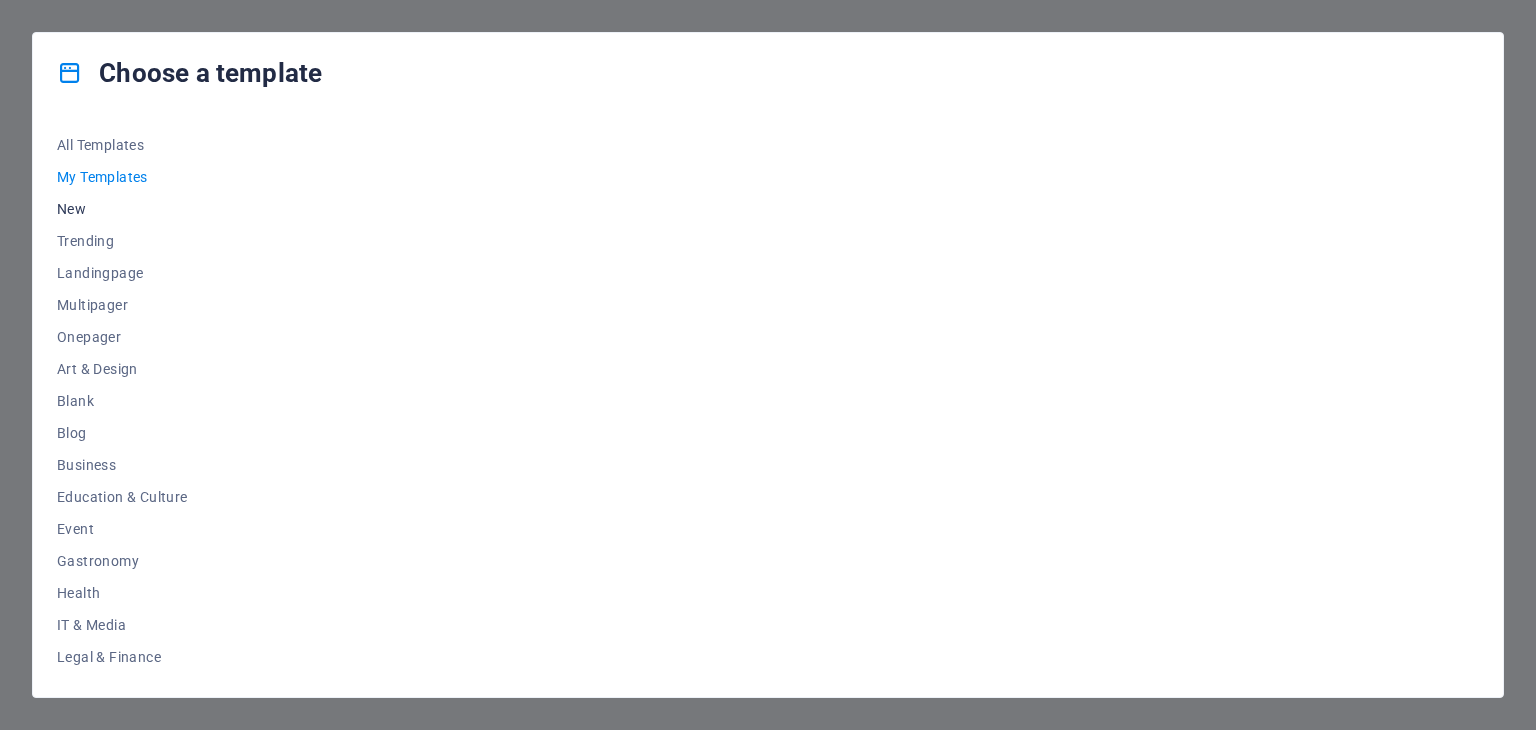 click on "New" at bounding box center (122, 209) 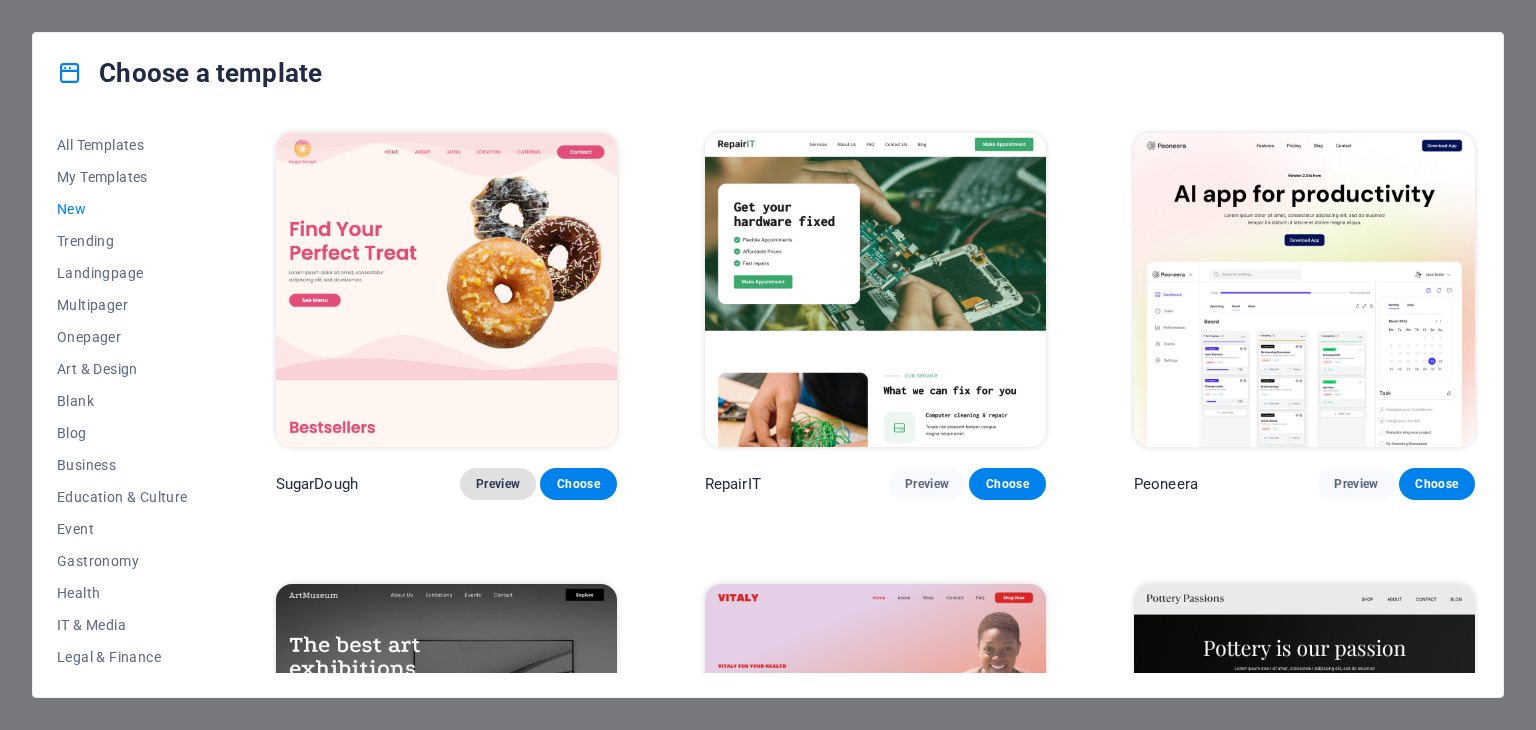 type 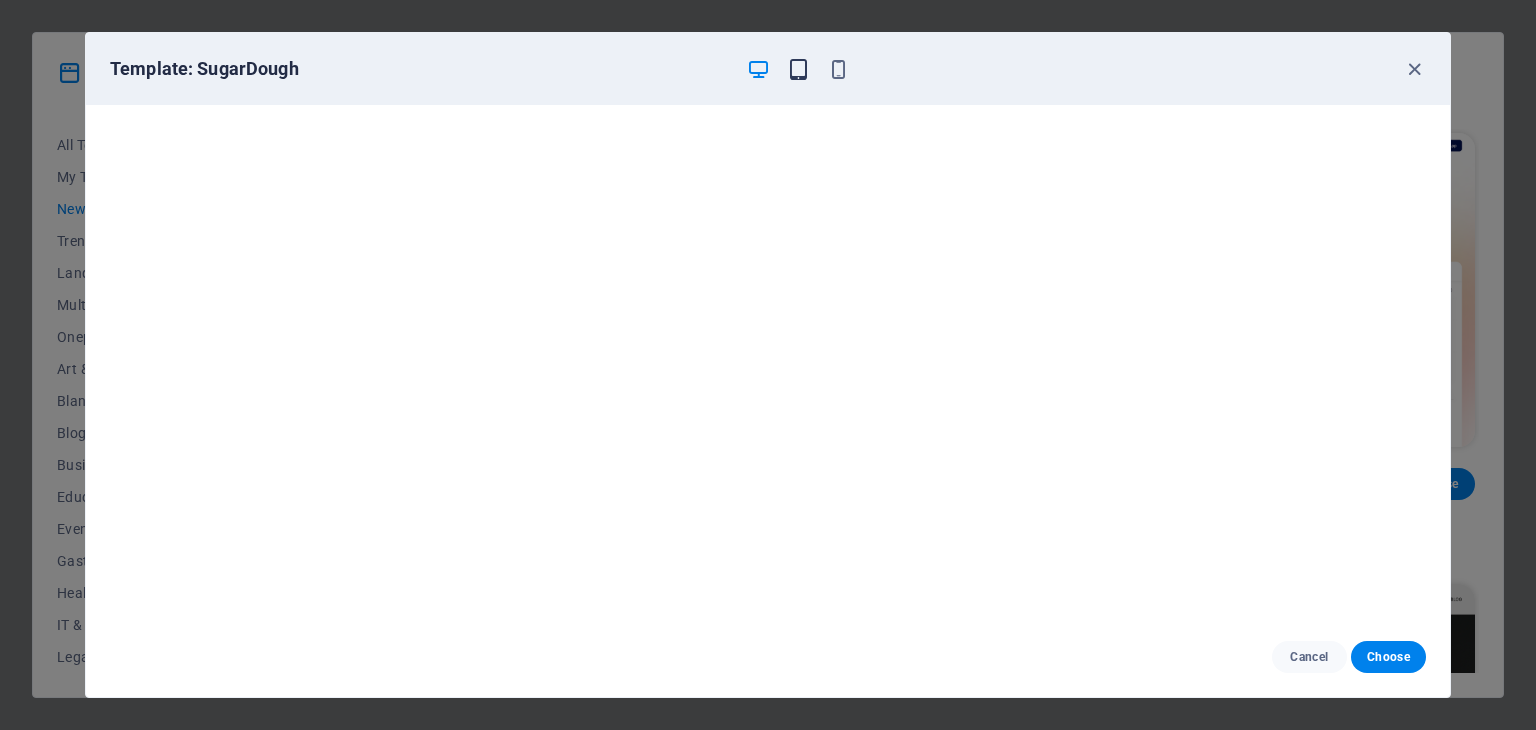 click at bounding box center [798, 69] 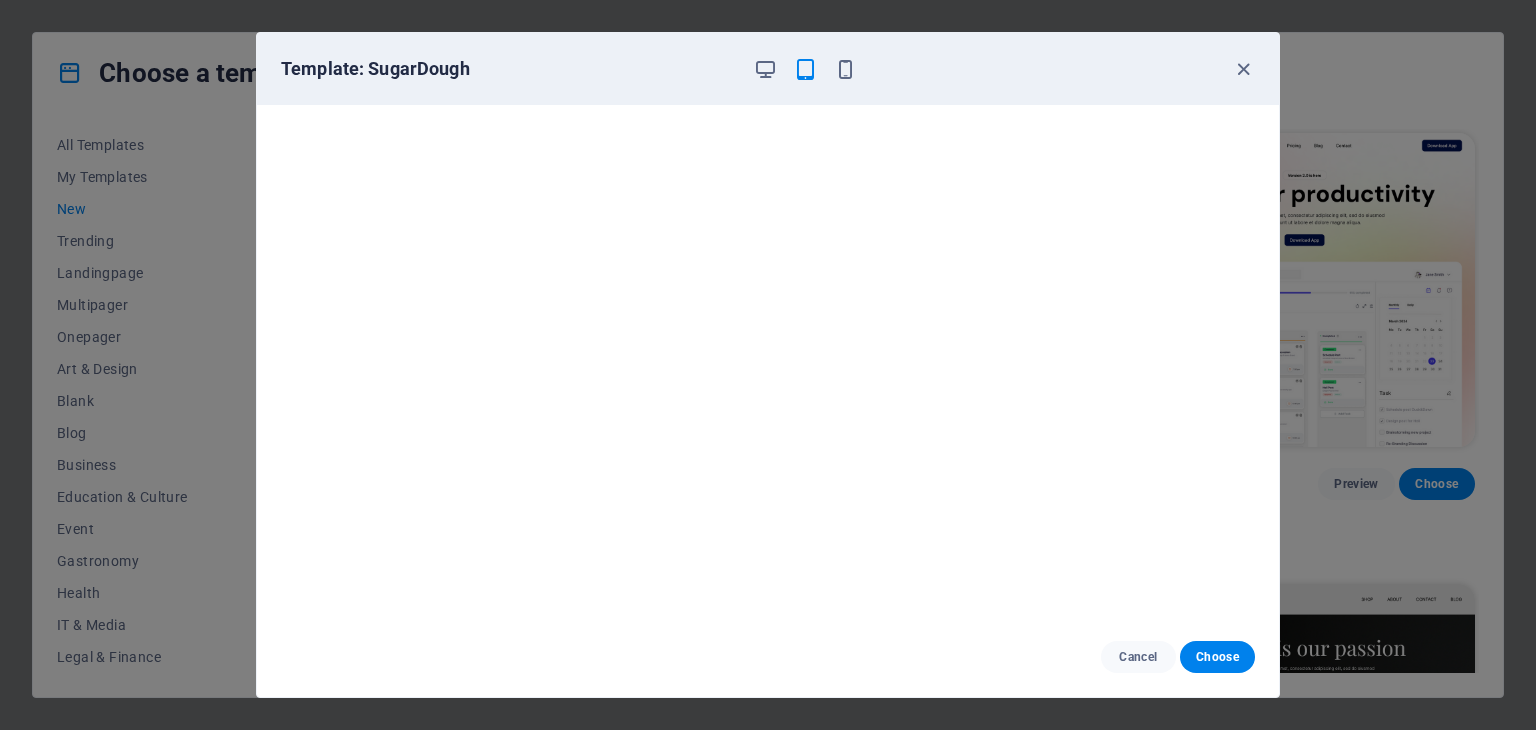 click at bounding box center [805, 69] 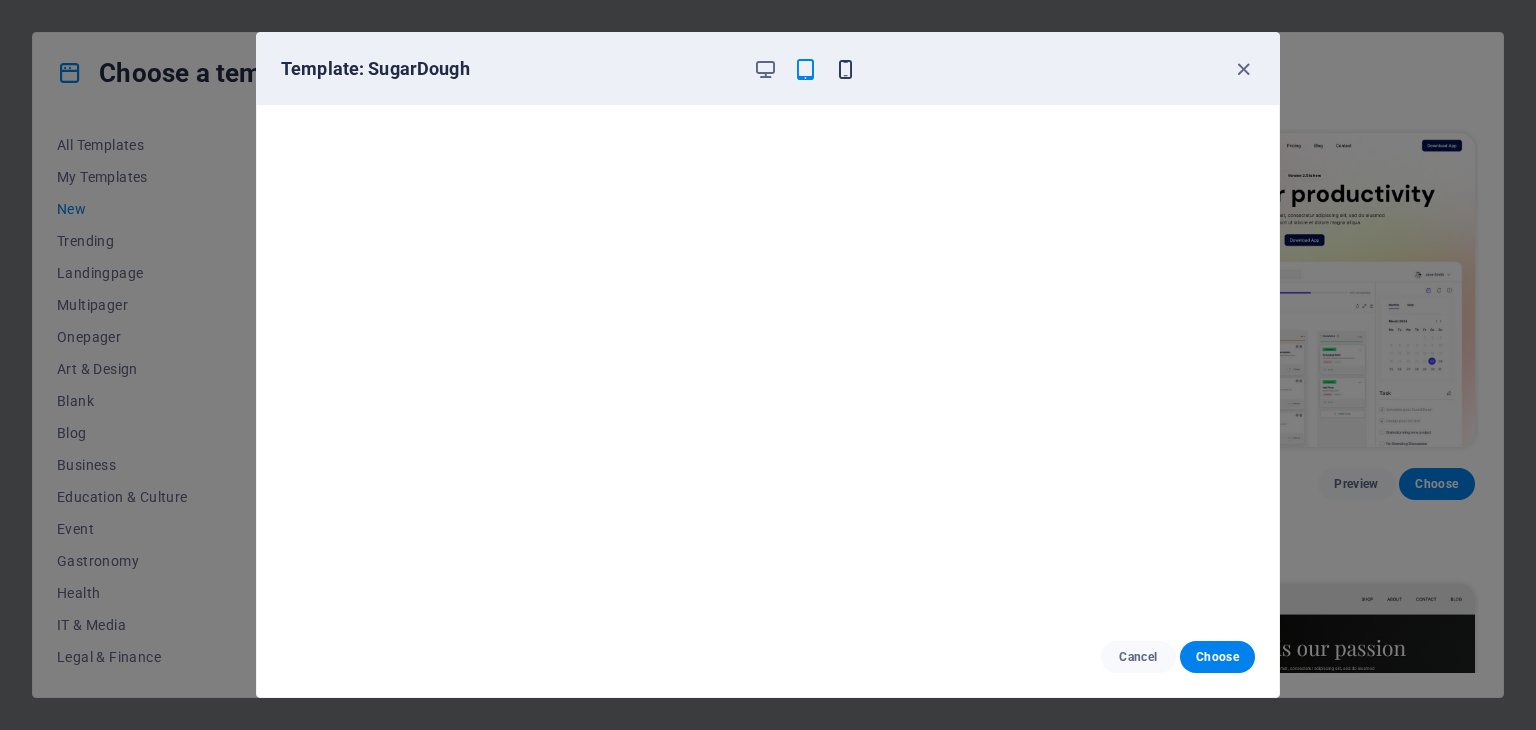 click at bounding box center (845, 69) 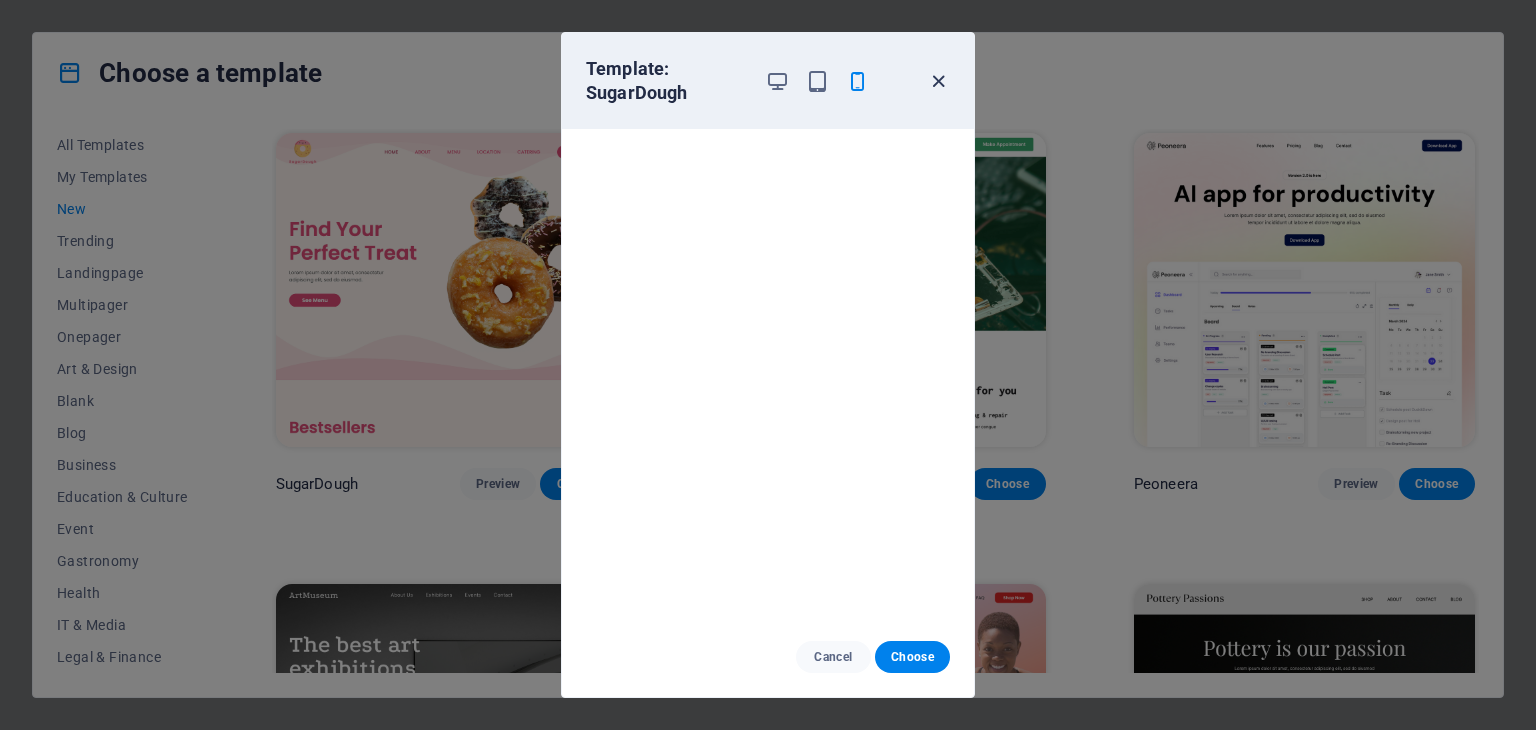 click at bounding box center [938, 81] 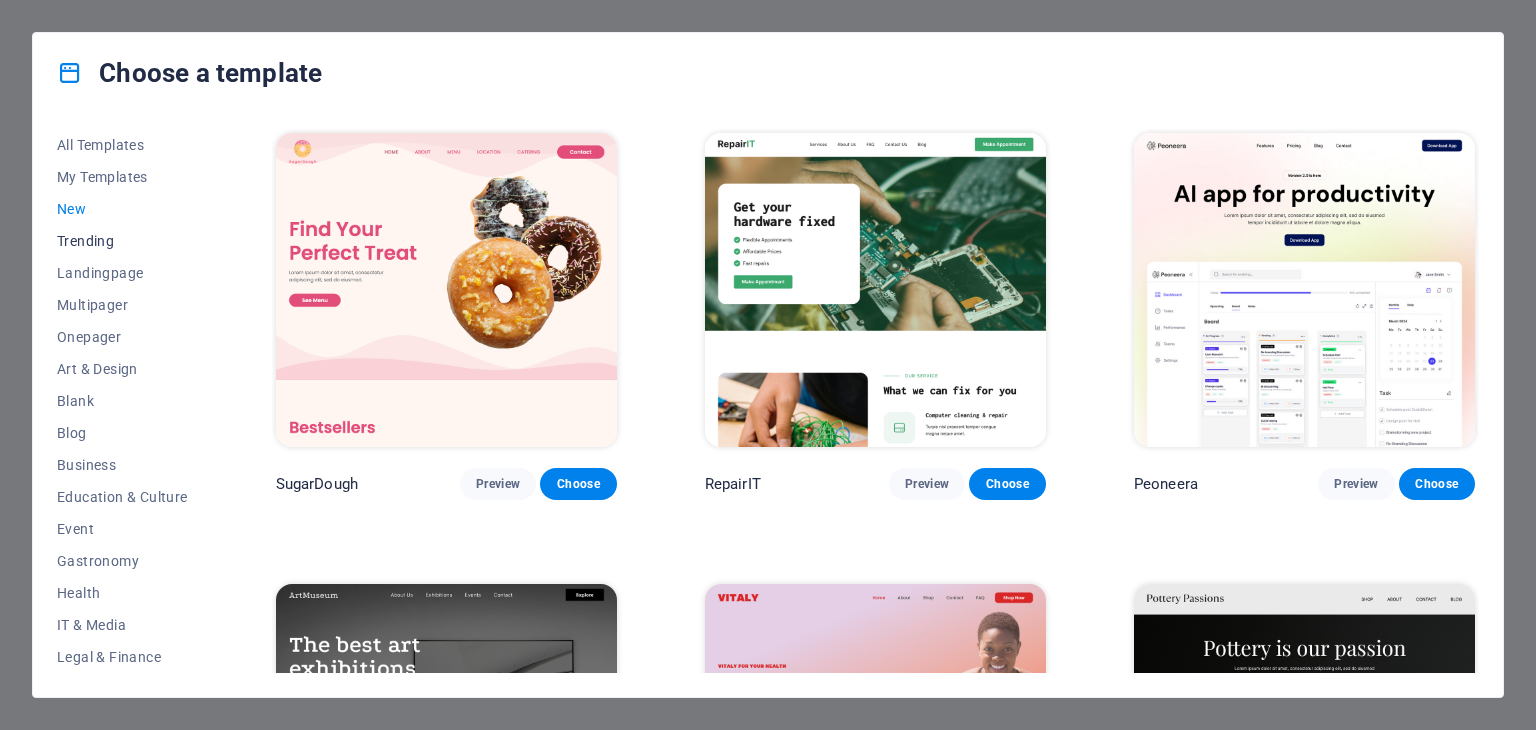 click on "Trending" at bounding box center (122, 241) 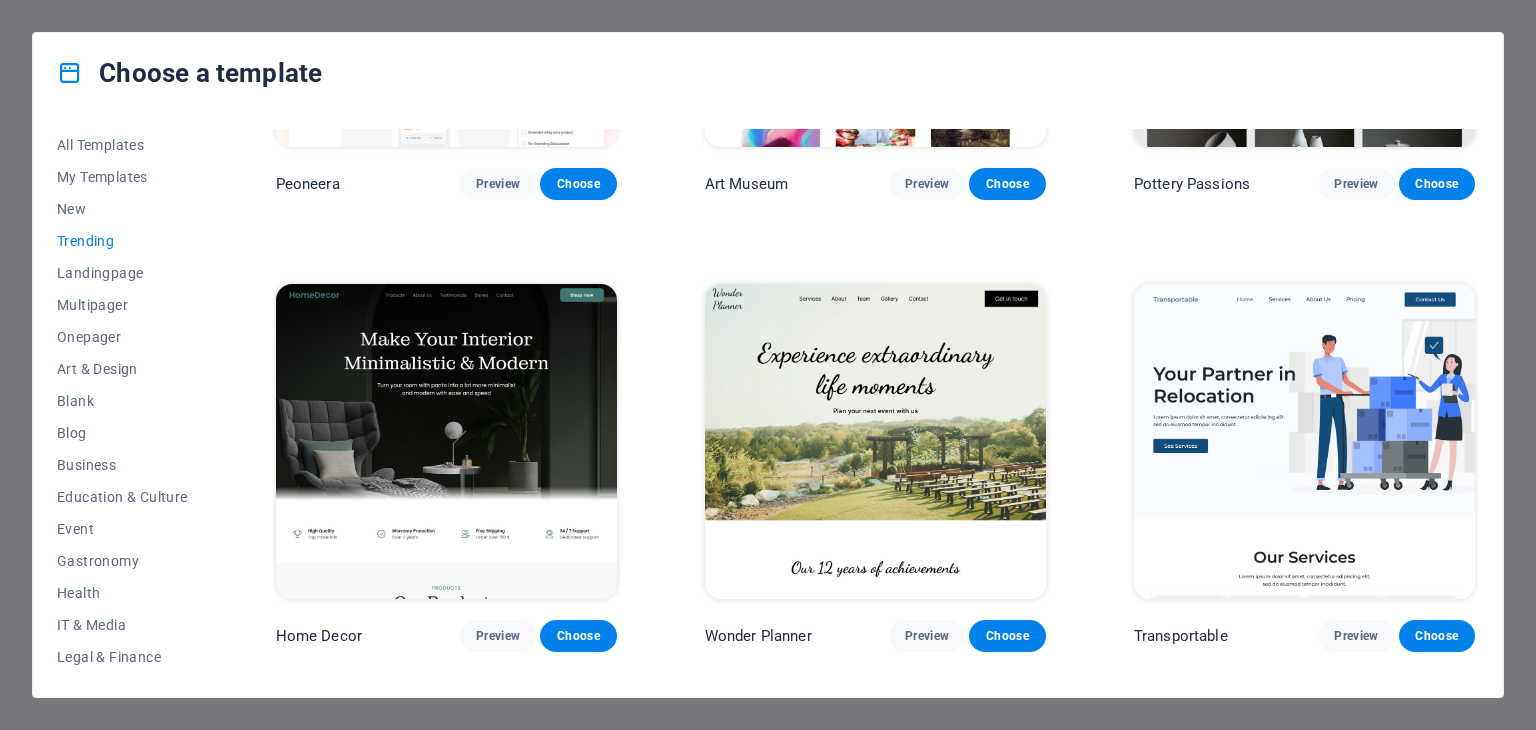 scroll, scrollTop: 100, scrollLeft: 0, axis: vertical 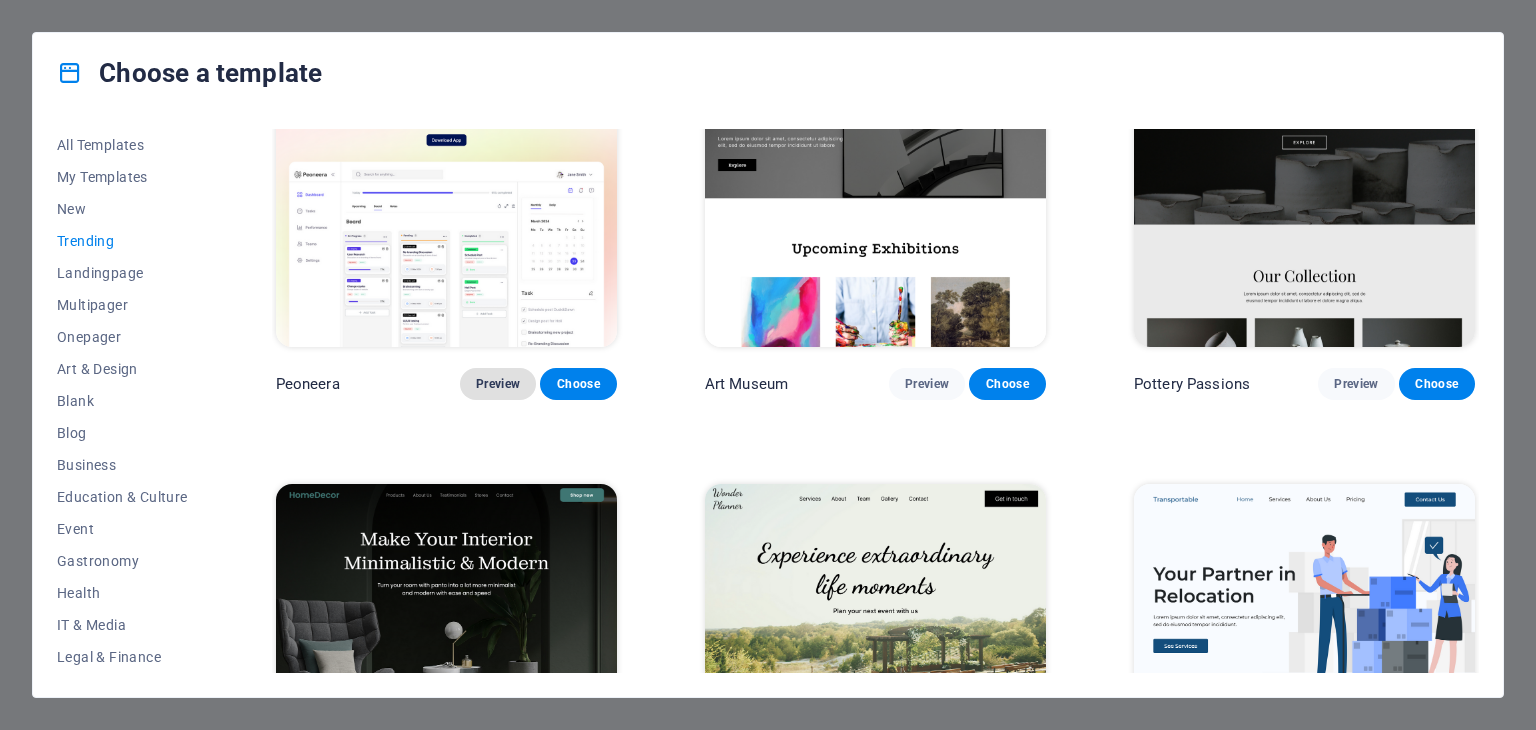 click on "Preview" at bounding box center (498, 384) 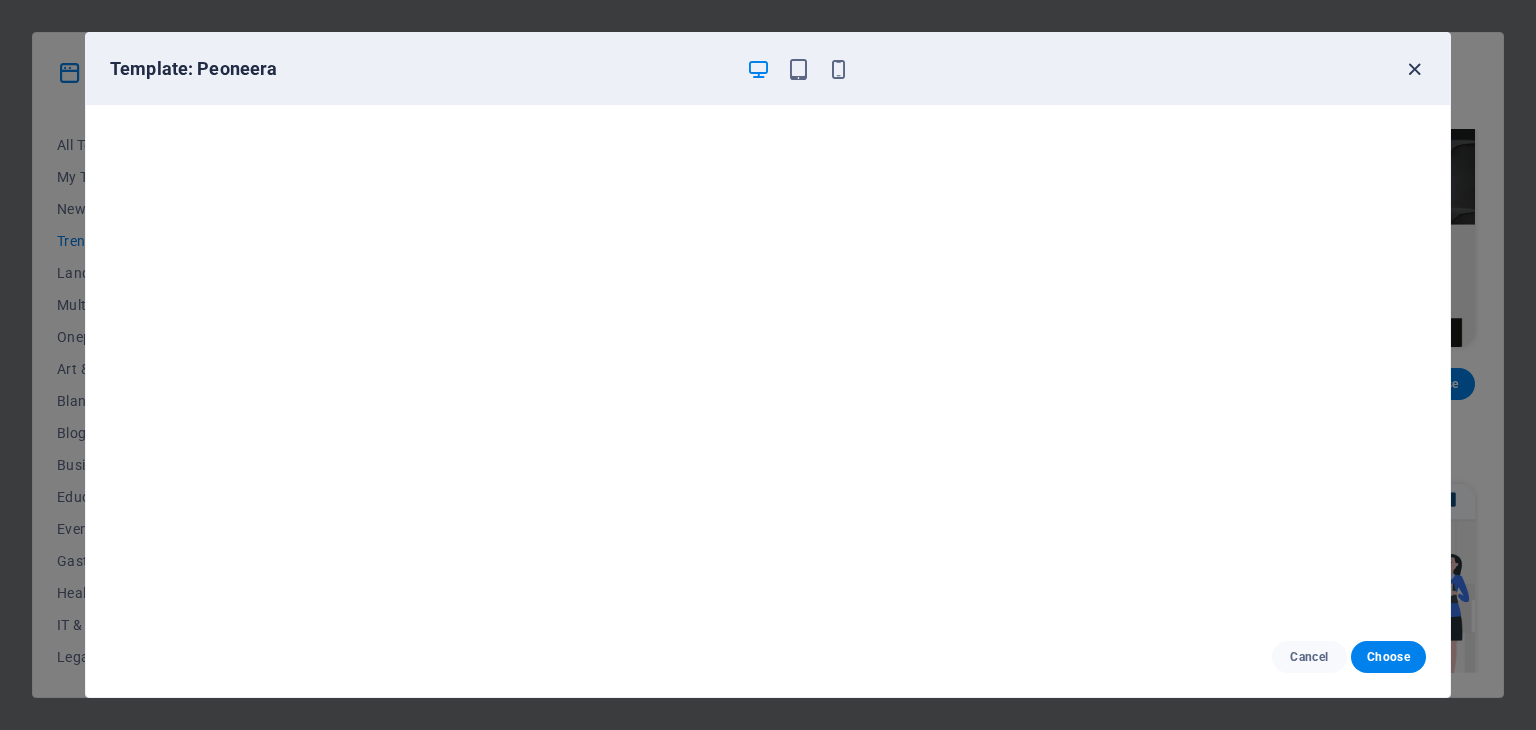 click at bounding box center (1414, 69) 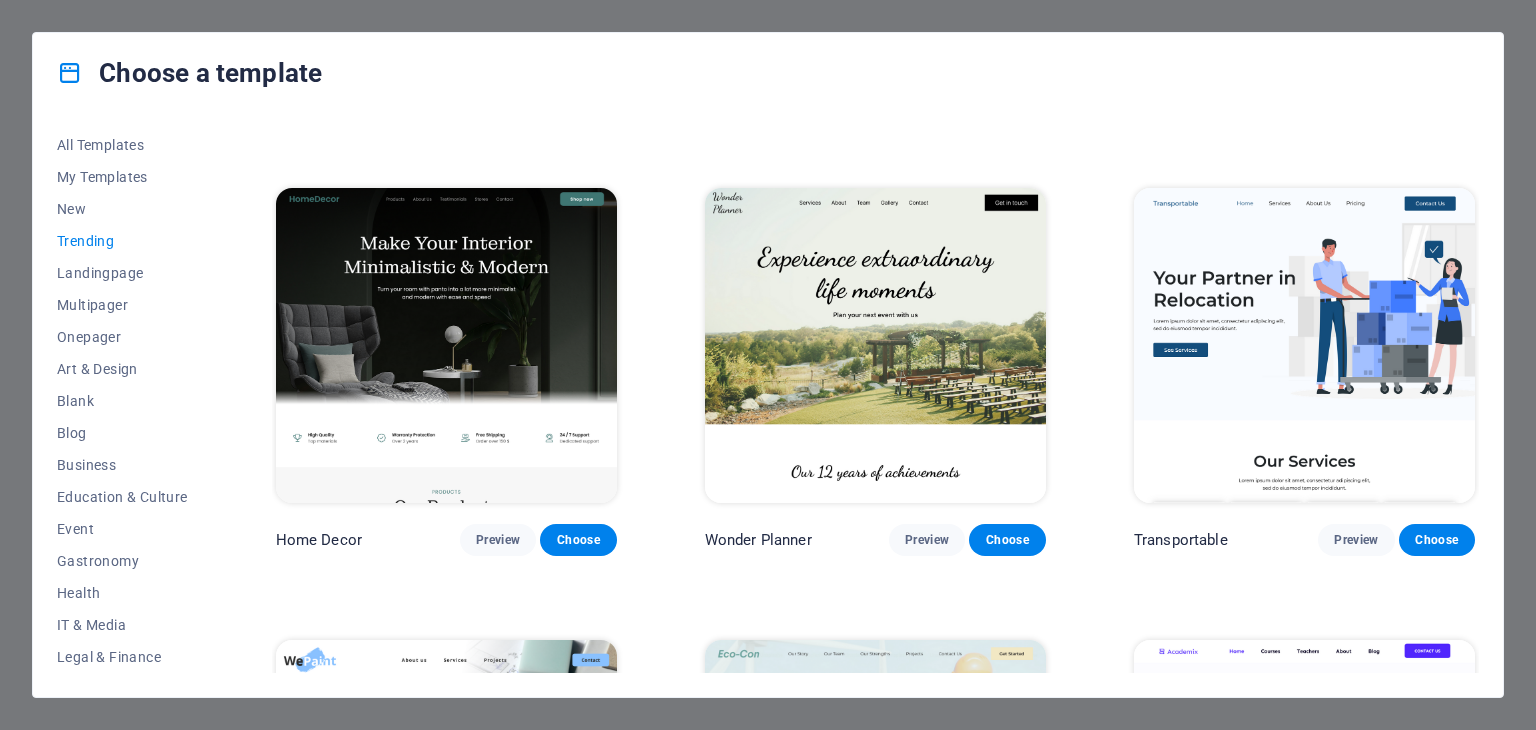 scroll, scrollTop: 400, scrollLeft: 0, axis: vertical 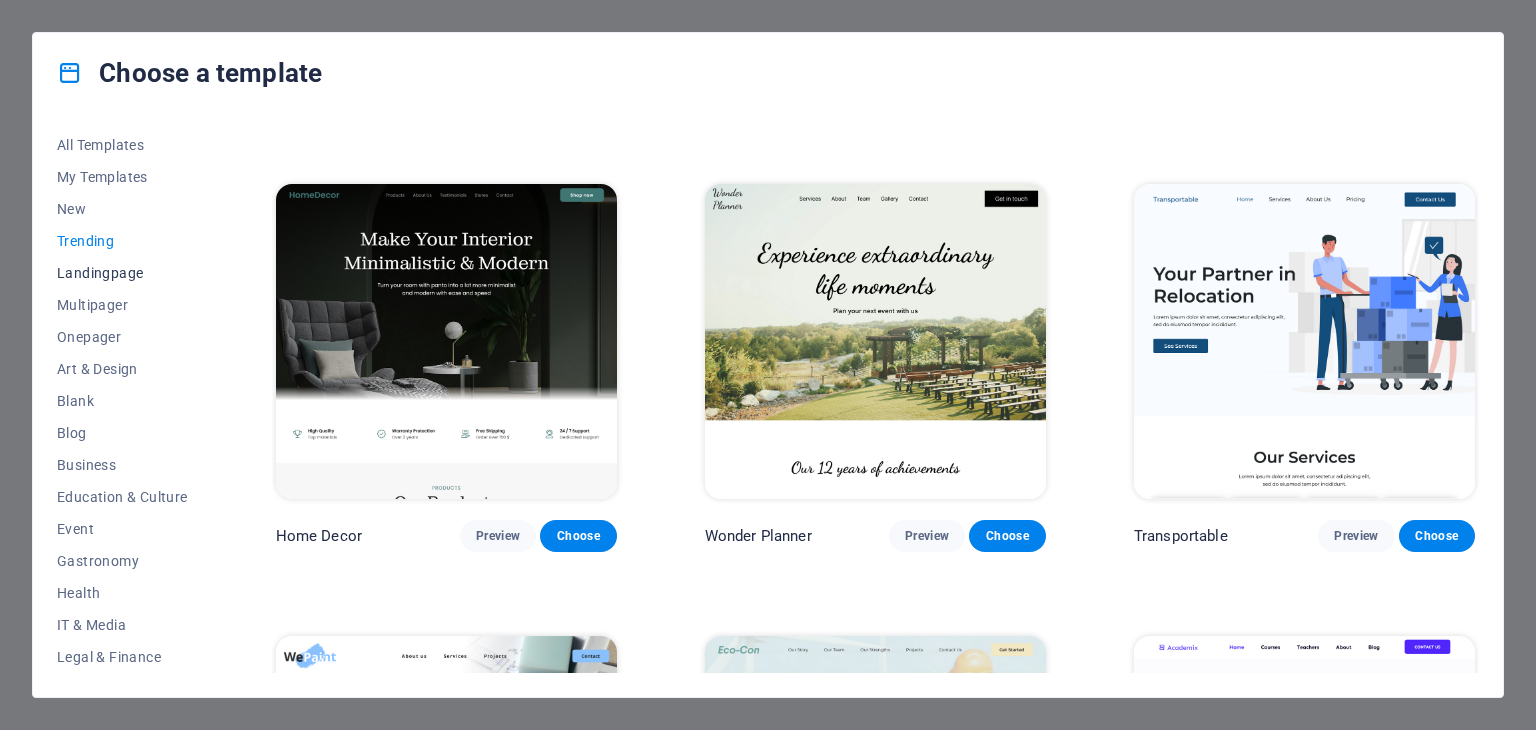 click on "Landingpage" at bounding box center (122, 273) 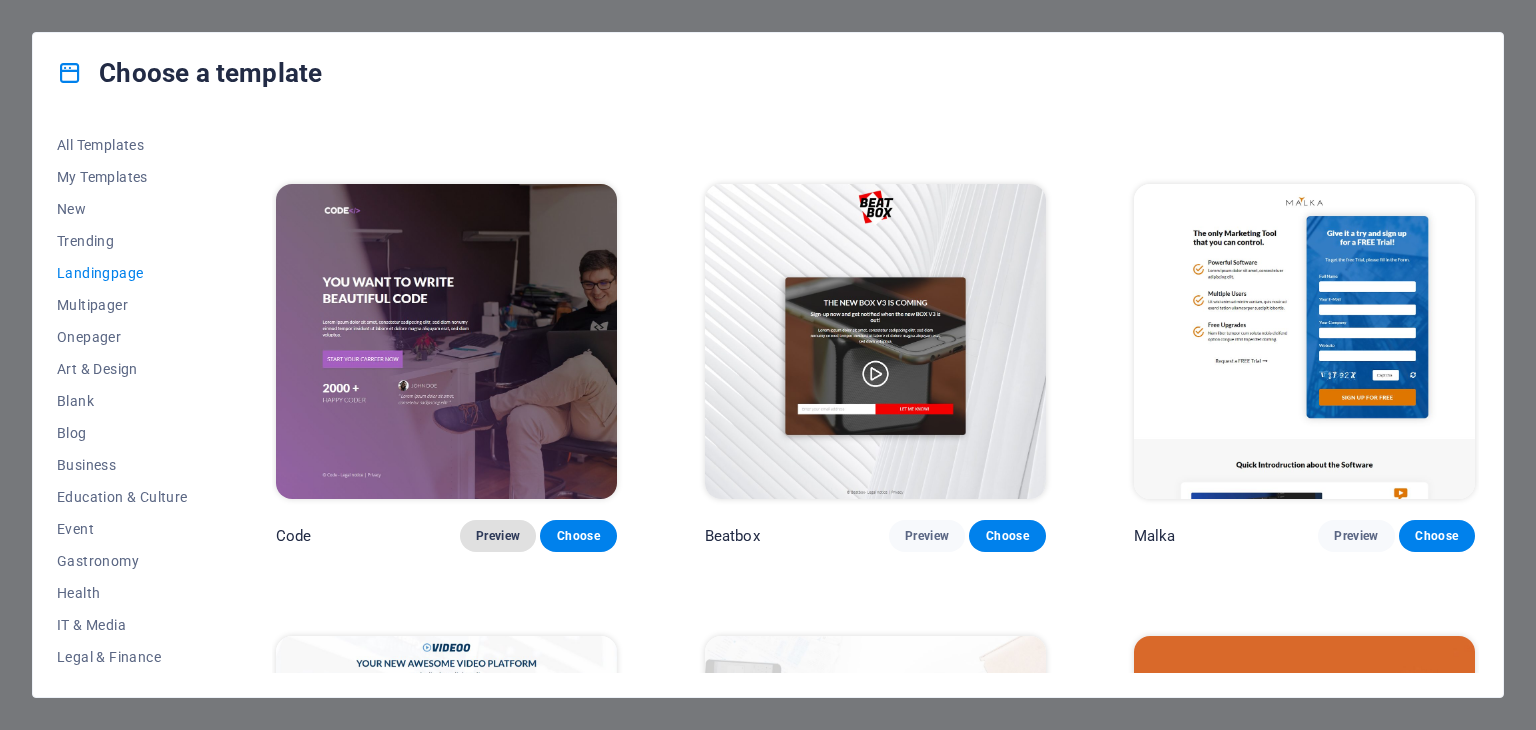 click on "Preview" at bounding box center (498, 536) 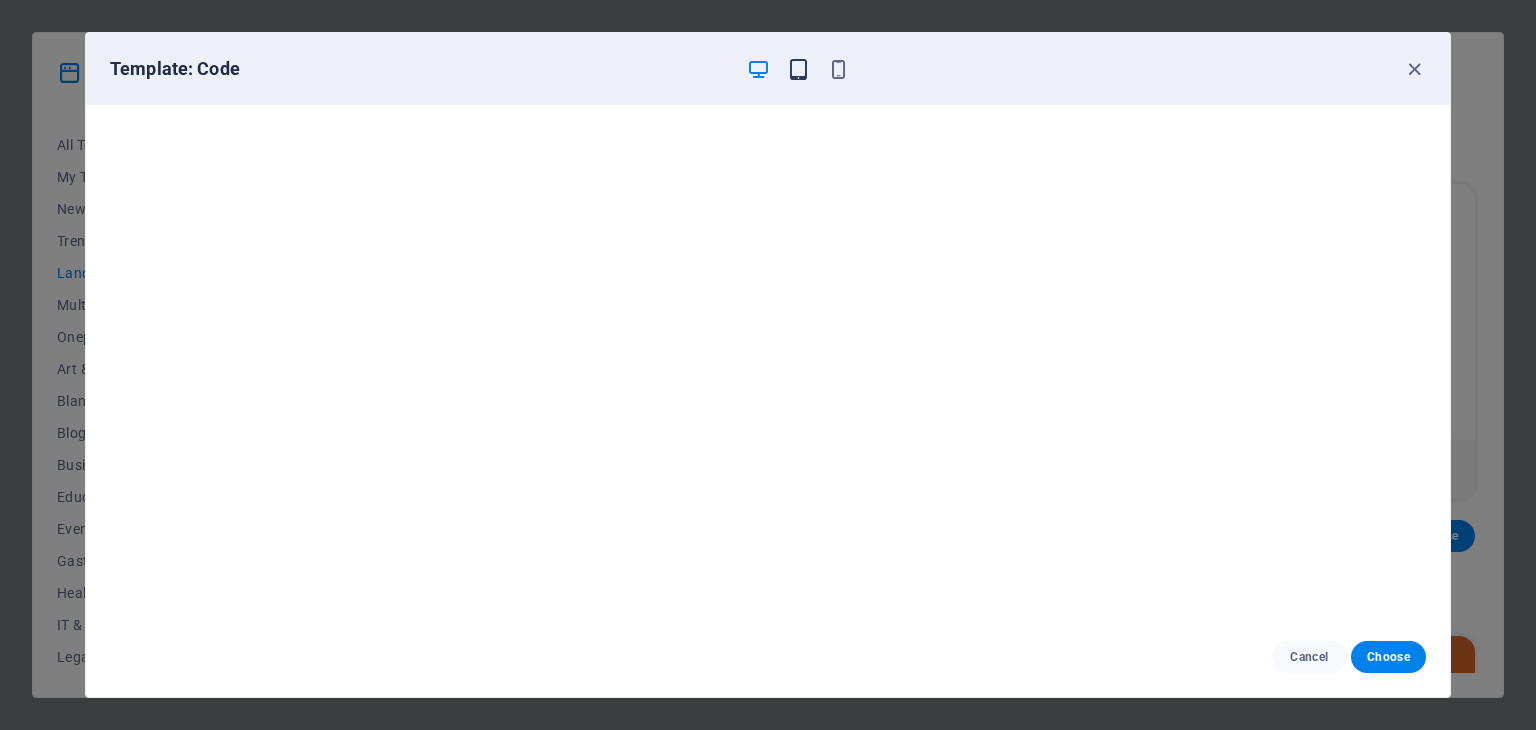 click at bounding box center [798, 69] 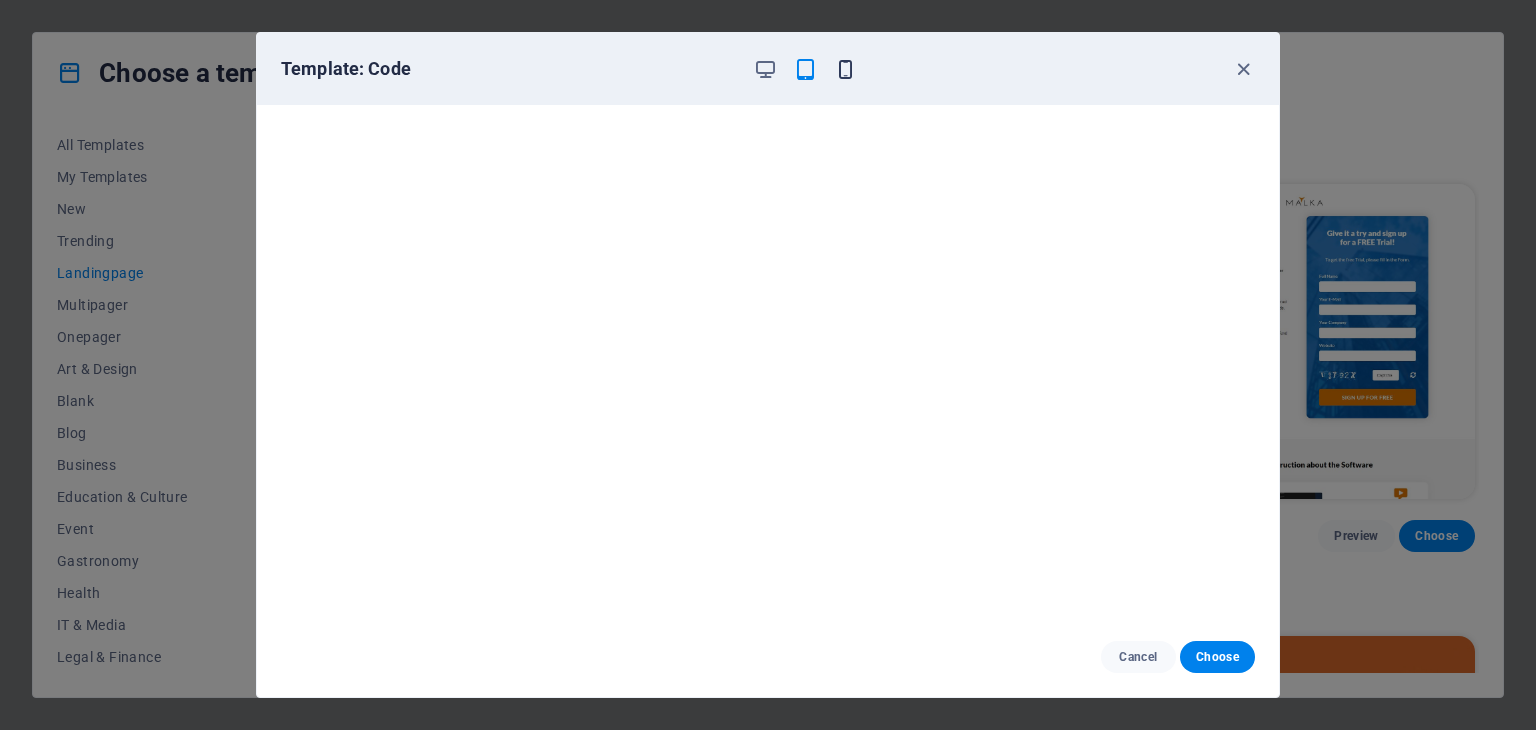 click at bounding box center (845, 69) 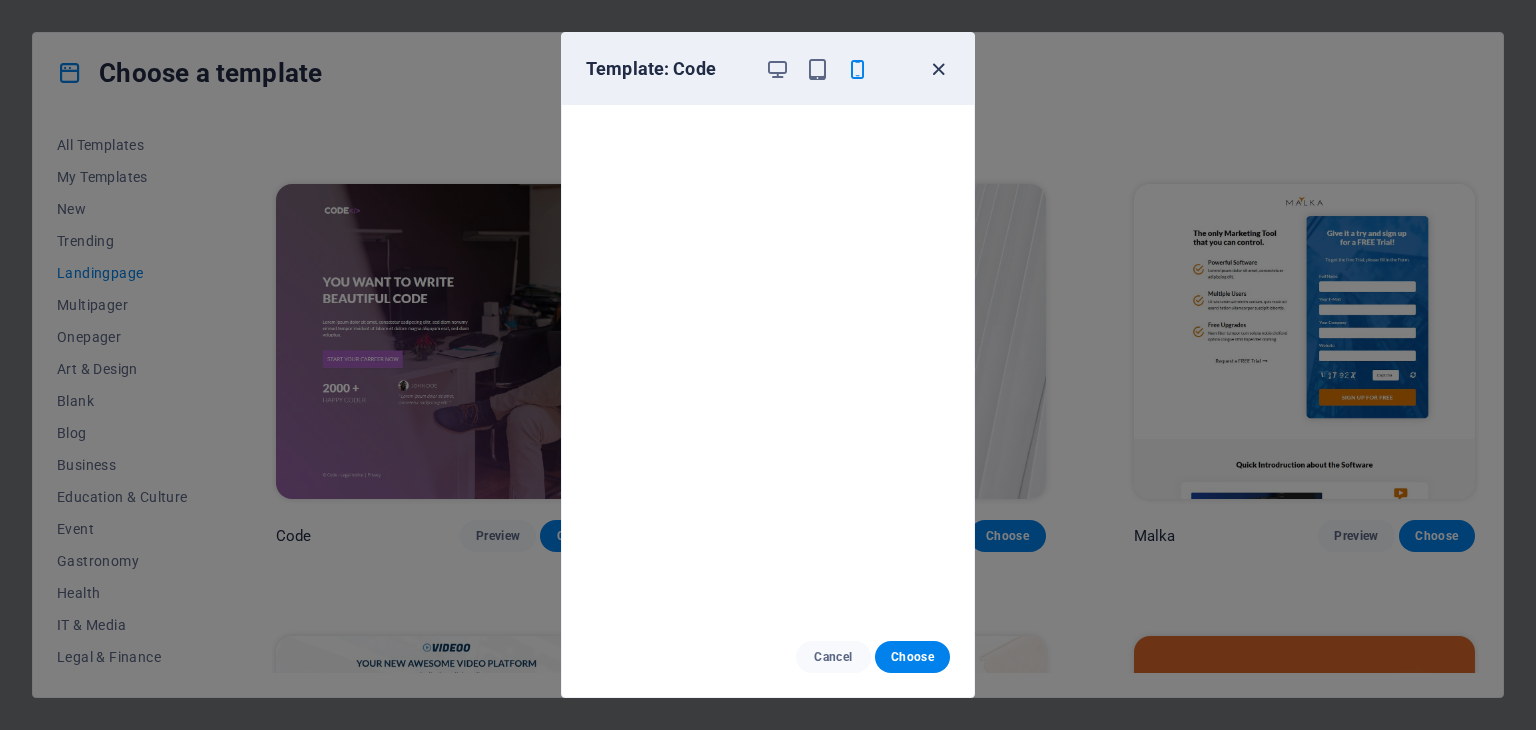 click at bounding box center (938, 69) 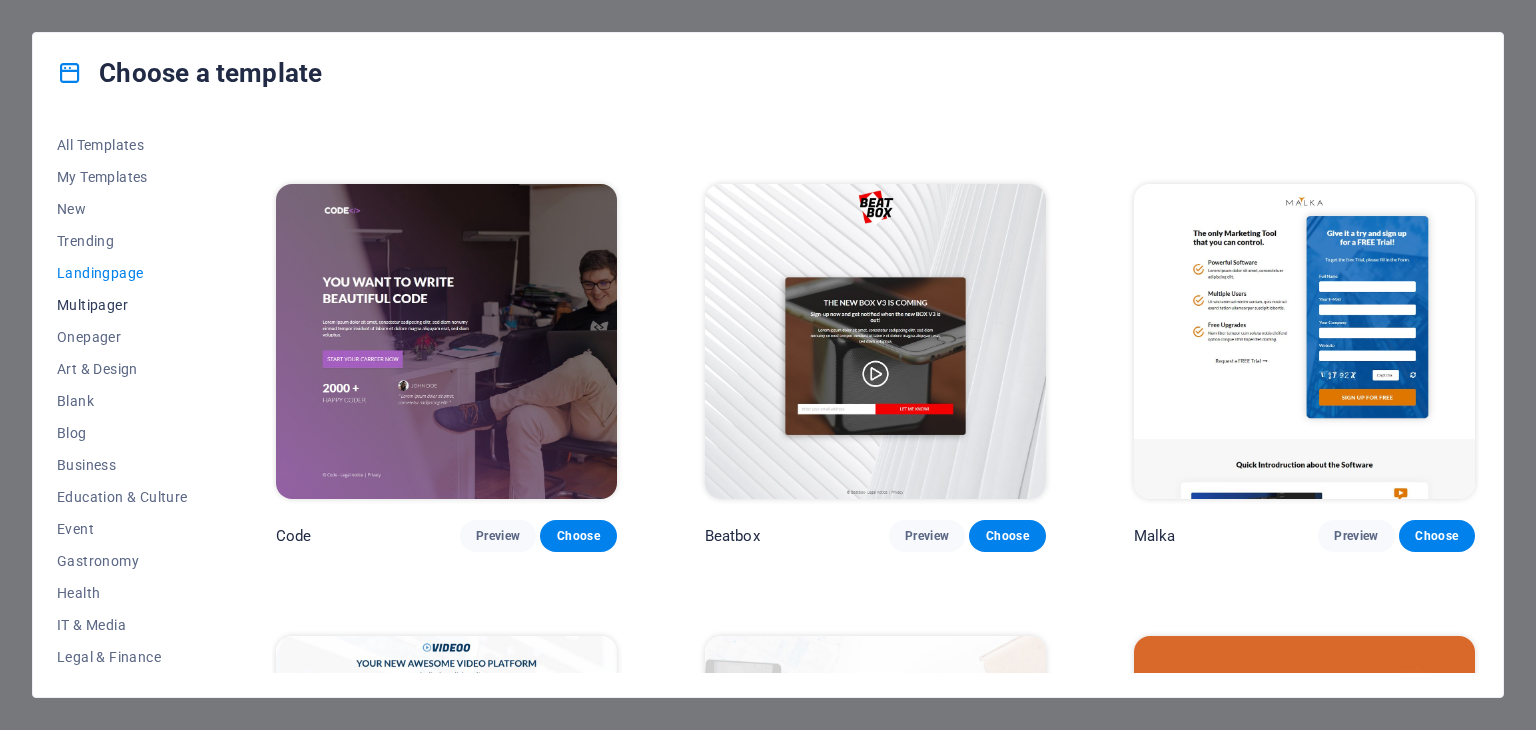 click on "Multipager" at bounding box center [122, 305] 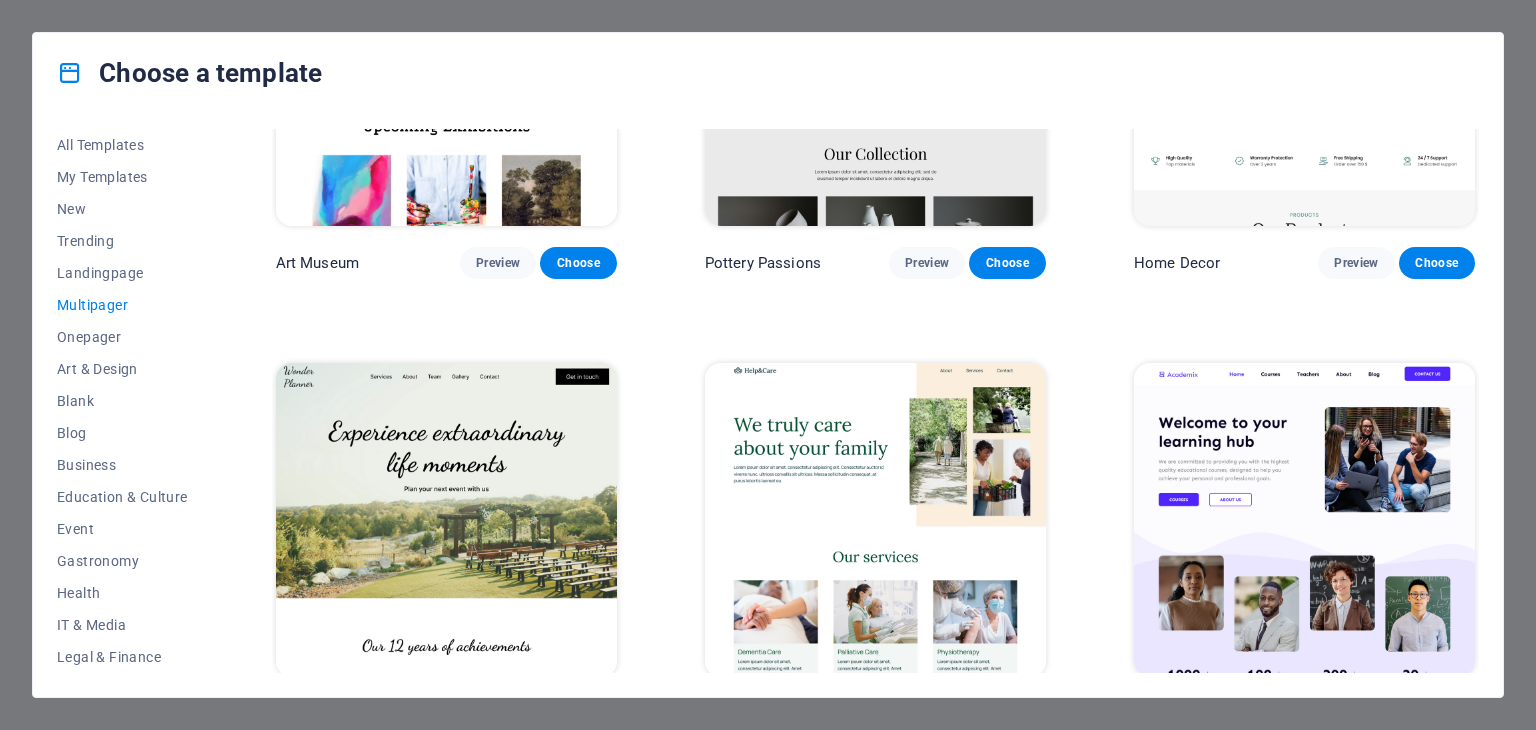 scroll, scrollTop: 800, scrollLeft: 0, axis: vertical 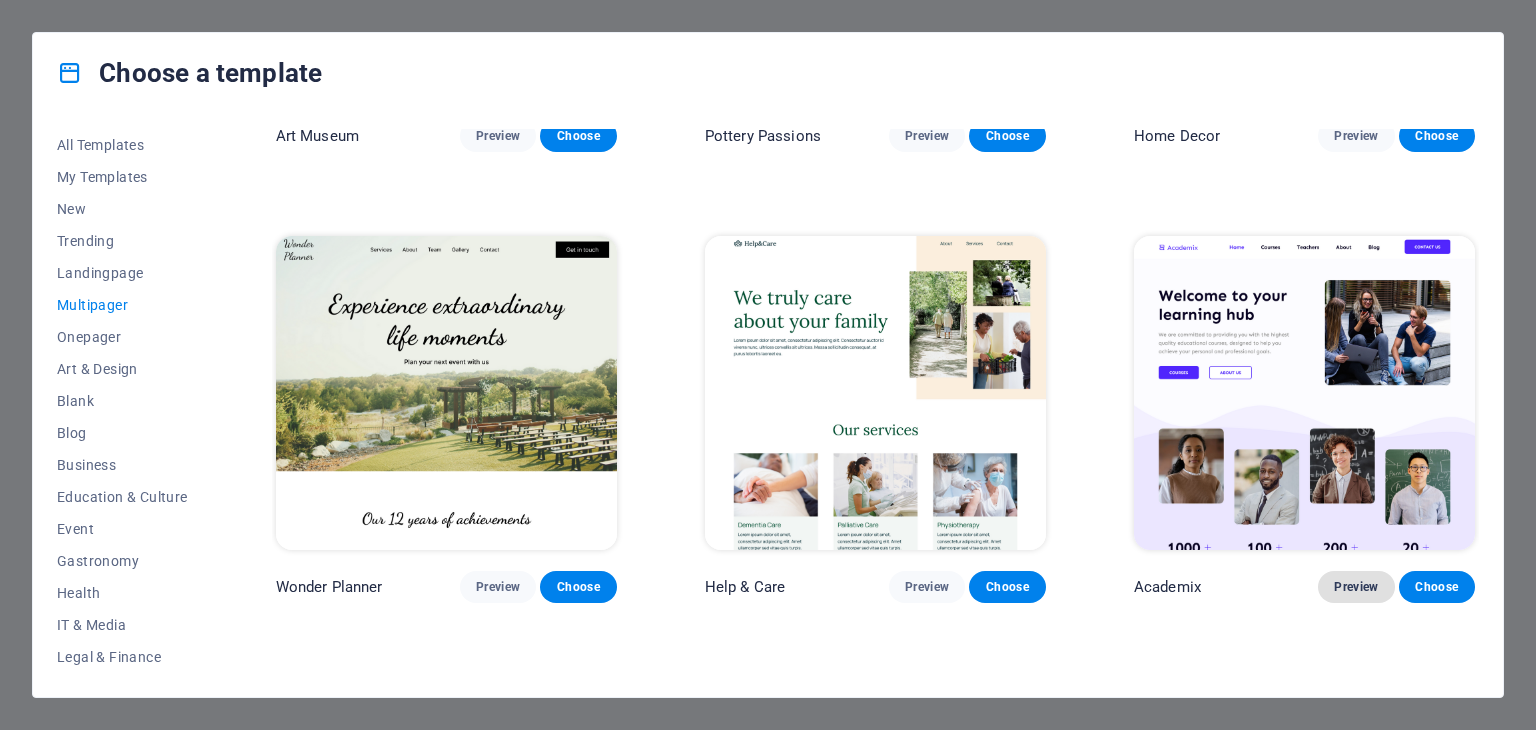 click on "Preview" at bounding box center (1356, 587) 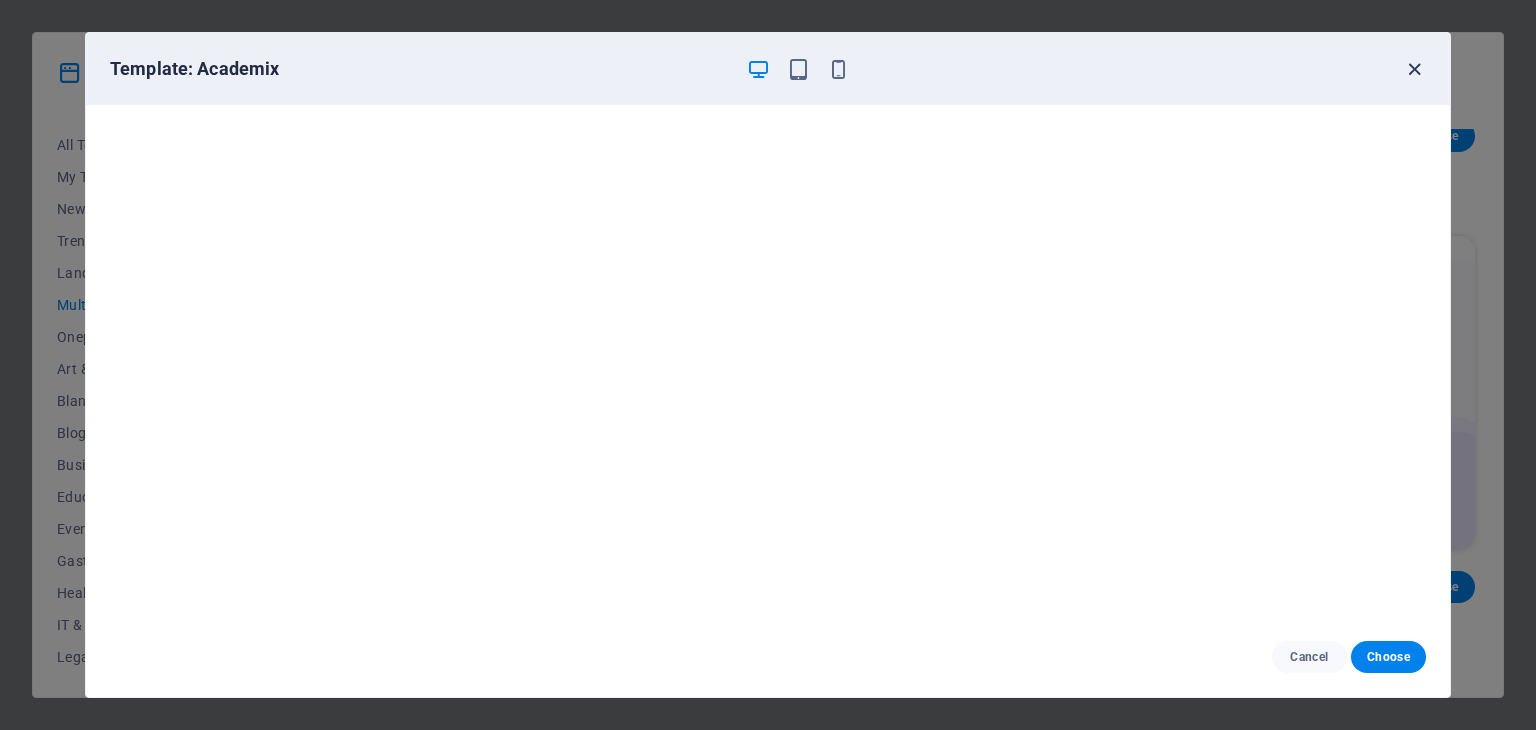 click at bounding box center [1414, 69] 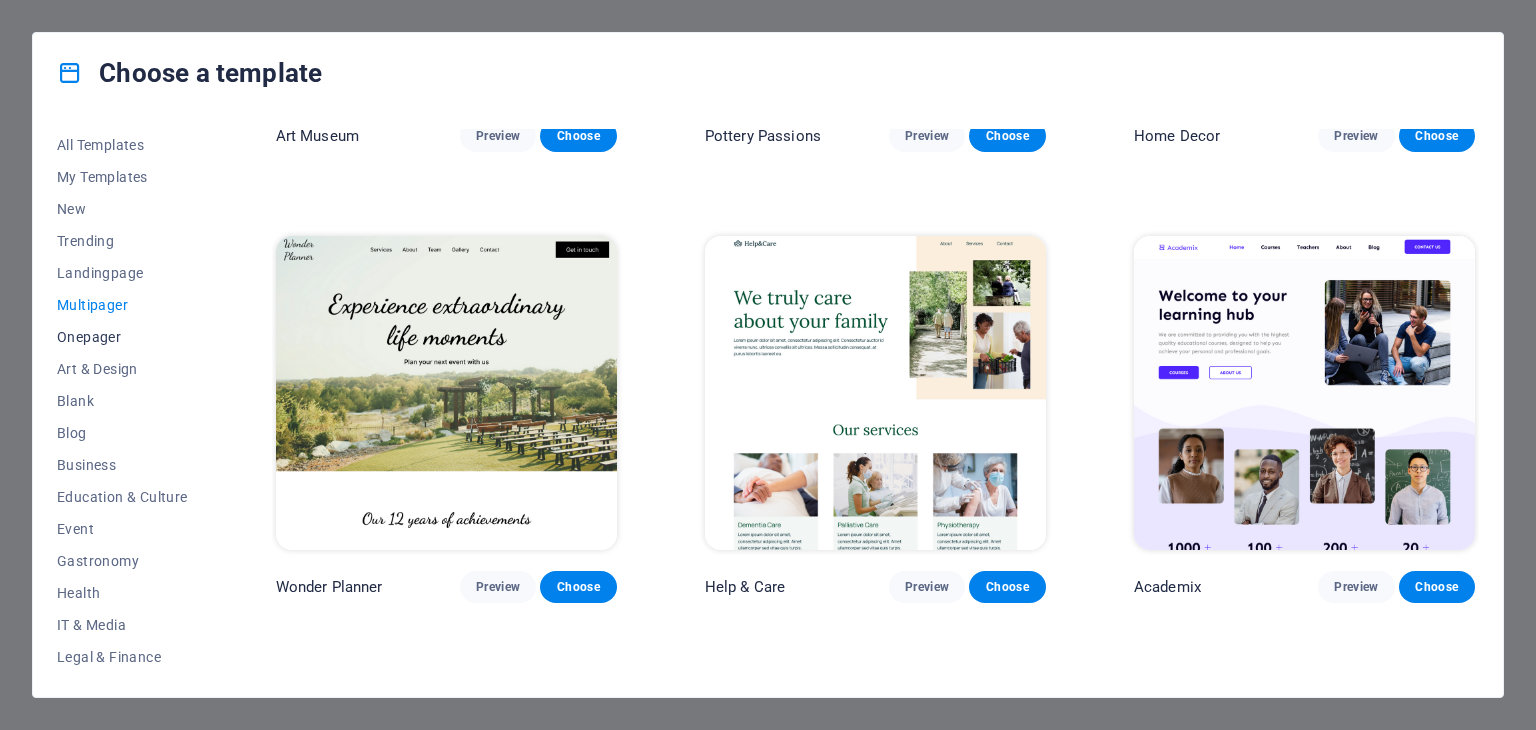 click on "Onepager" at bounding box center (122, 337) 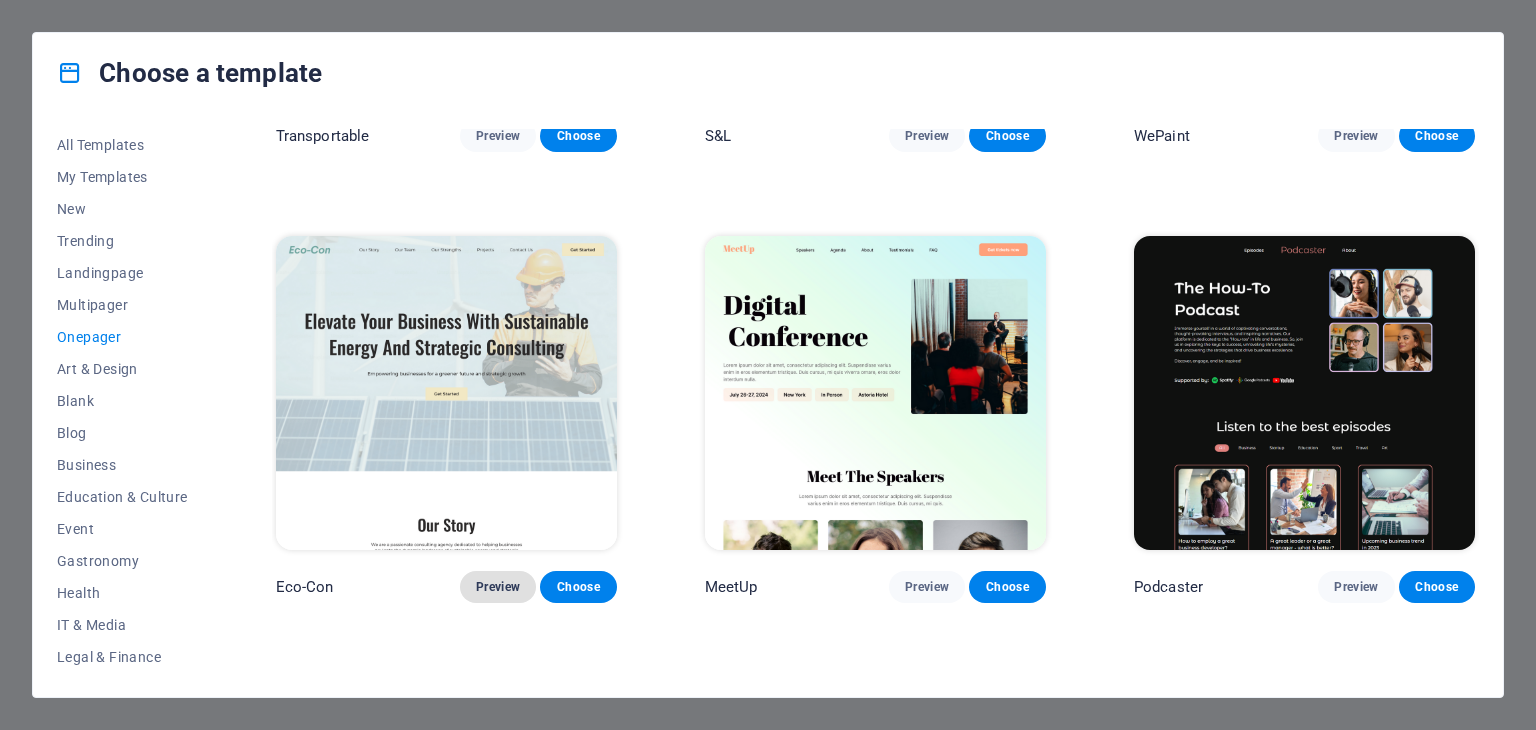 click on "Preview" at bounding box center (498, 587) 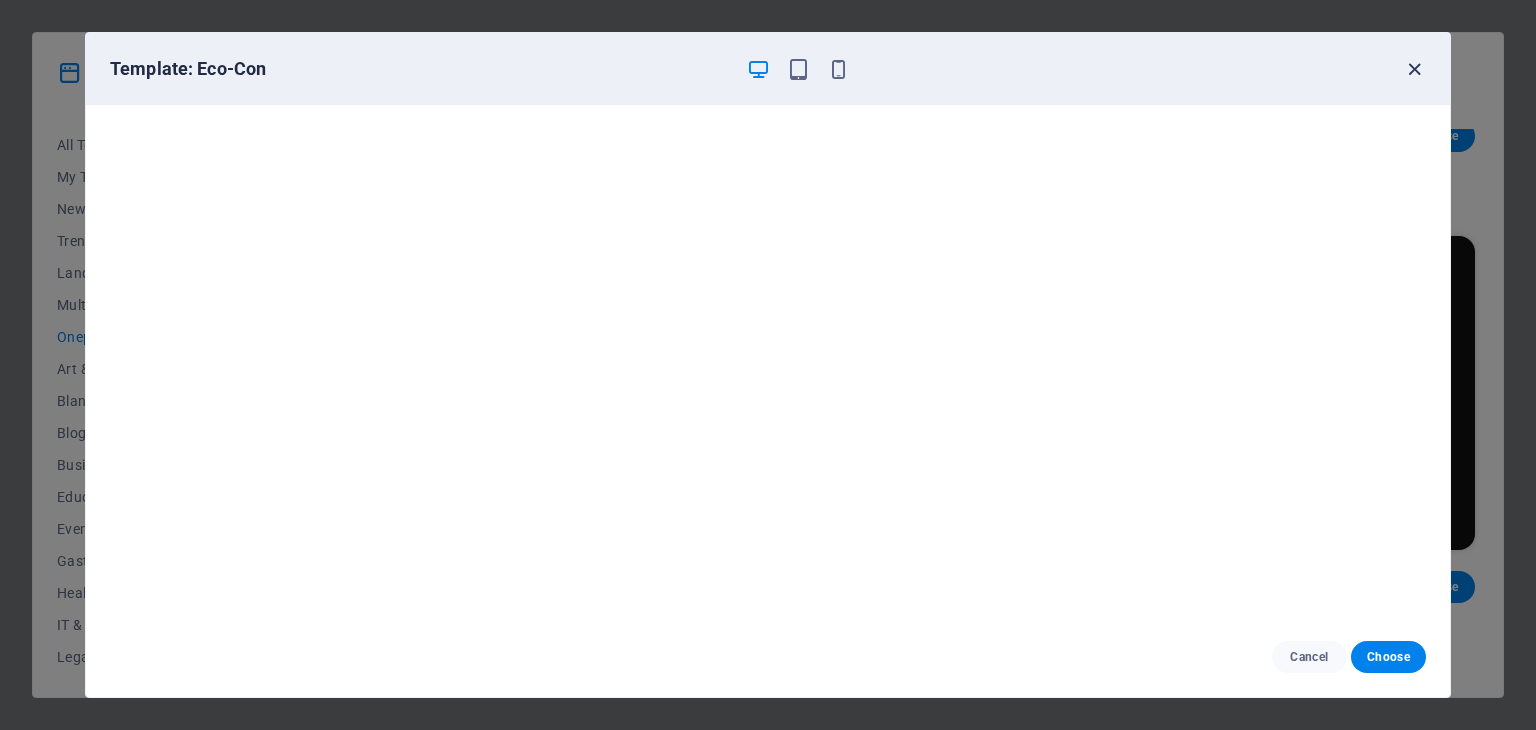 click at bounding box center [1414, 69] 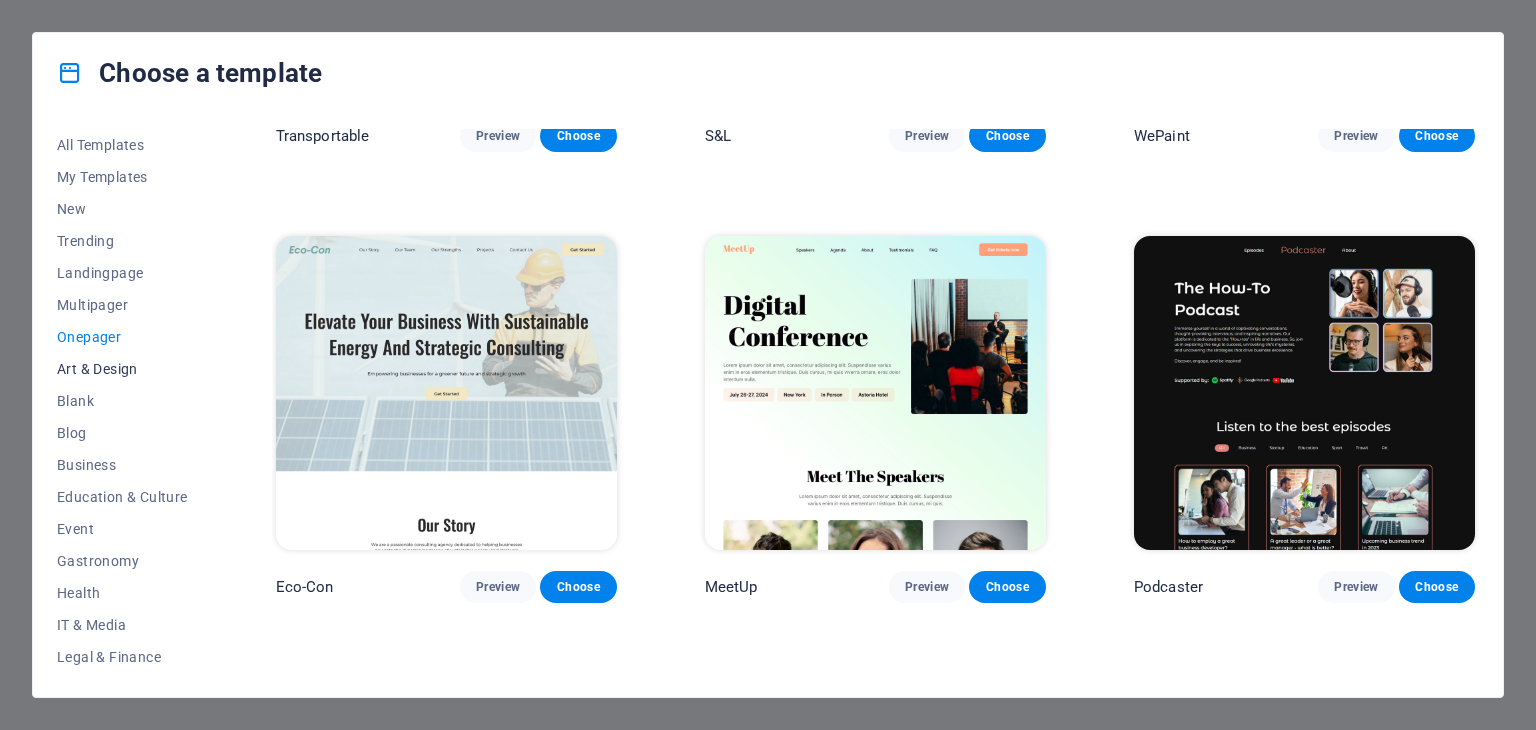 click on "Art & Design" at bounding box center [122, 369] 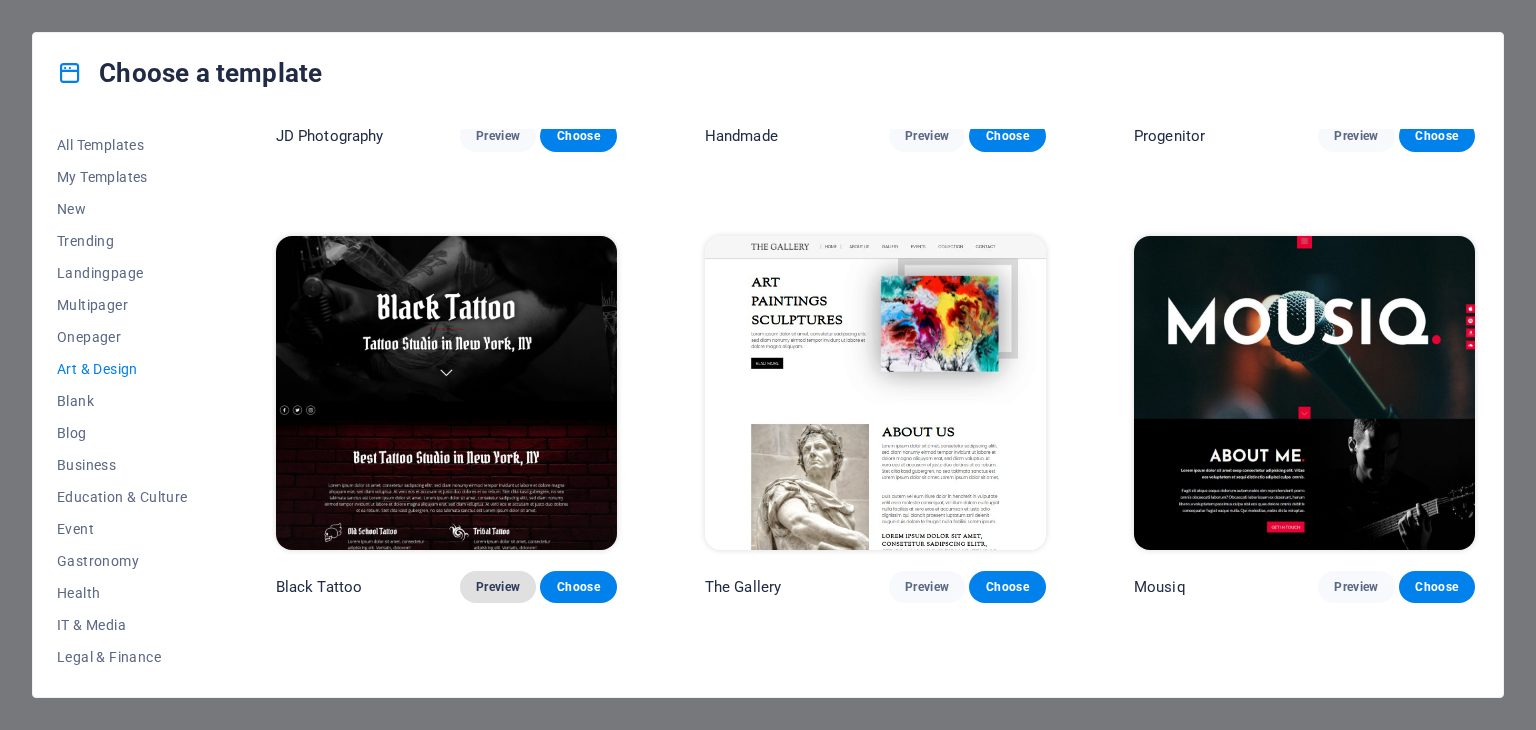 click on "Preview" at bounding box center (498, 587) 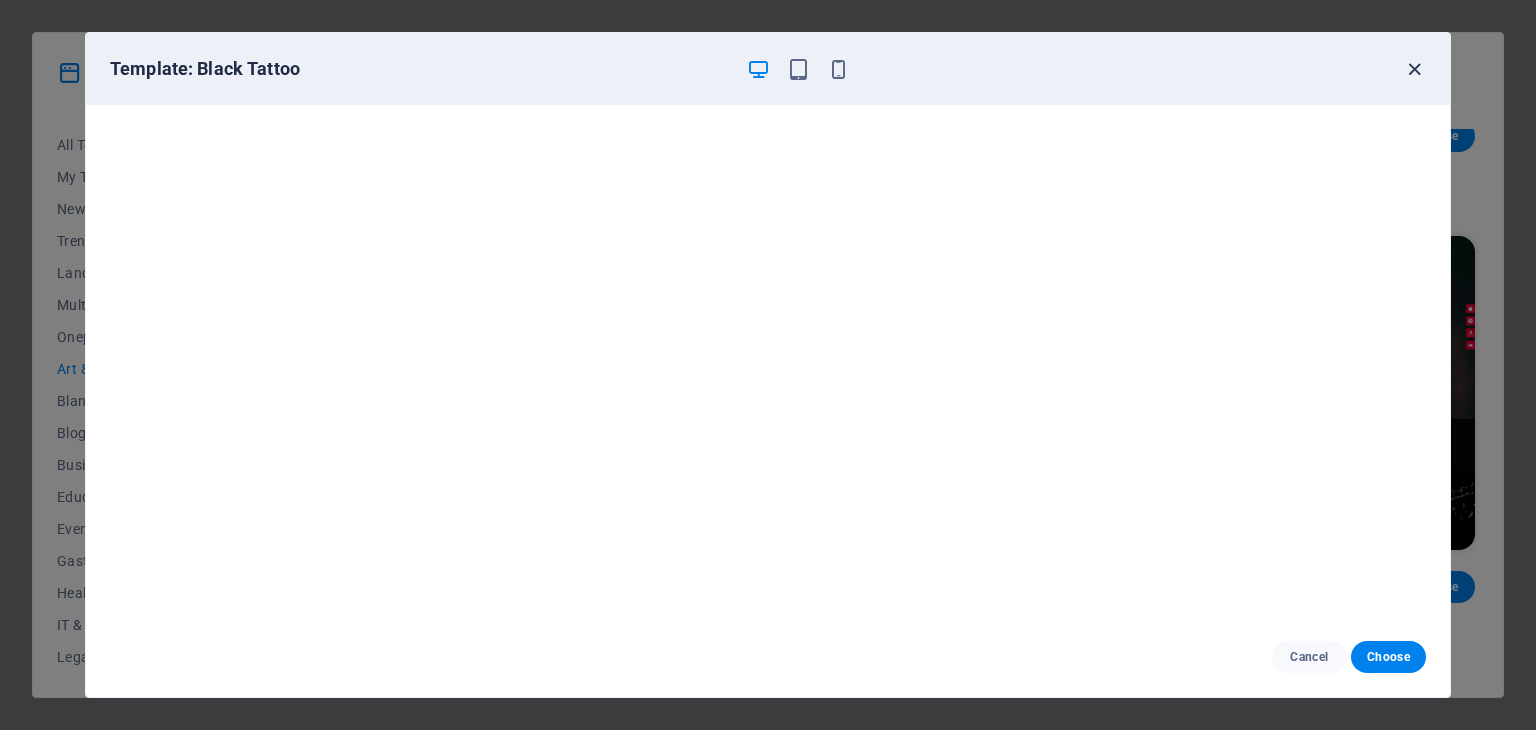 click at bounding box center (1414, 69) 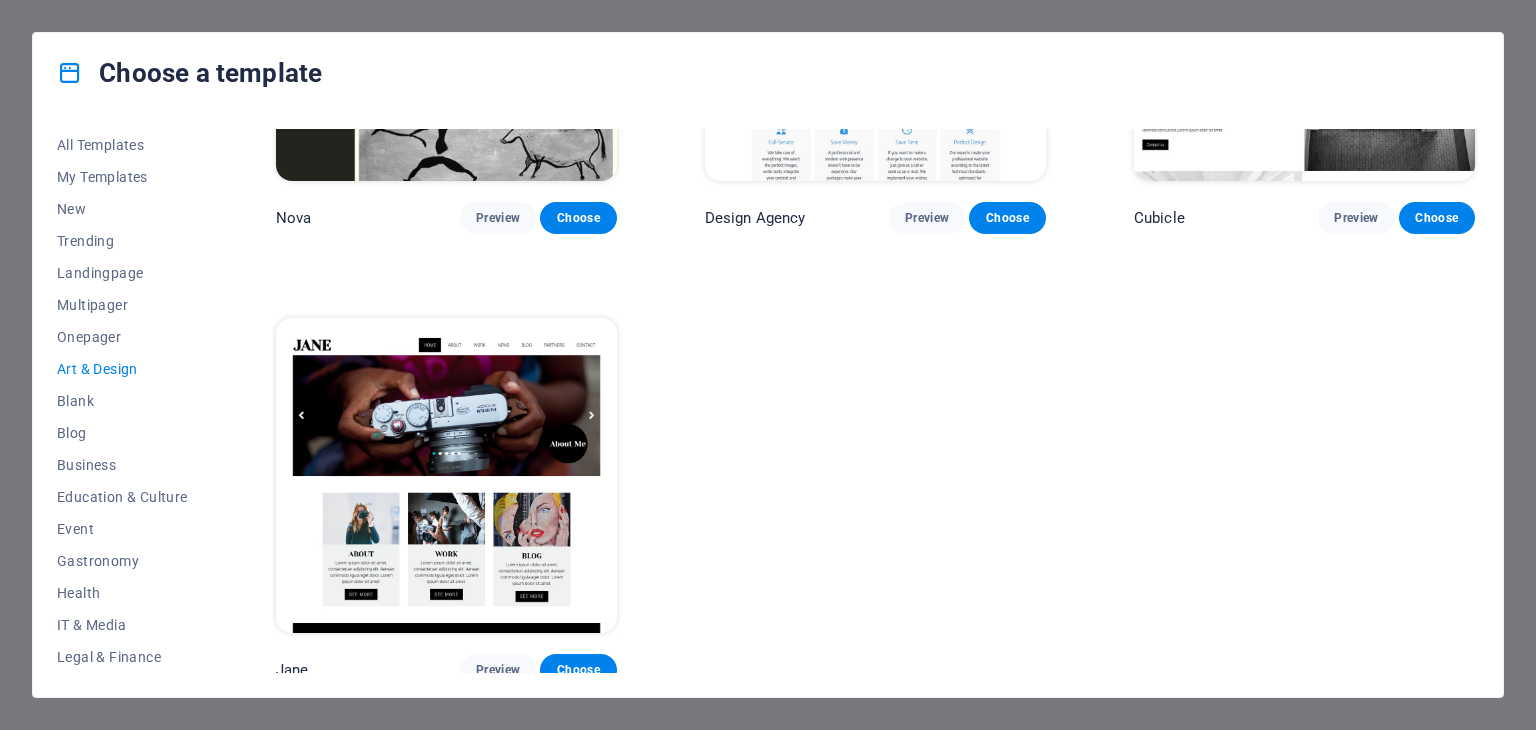 scroll, scrollTop: 2072, scrollLeft: 0, axis: vertical 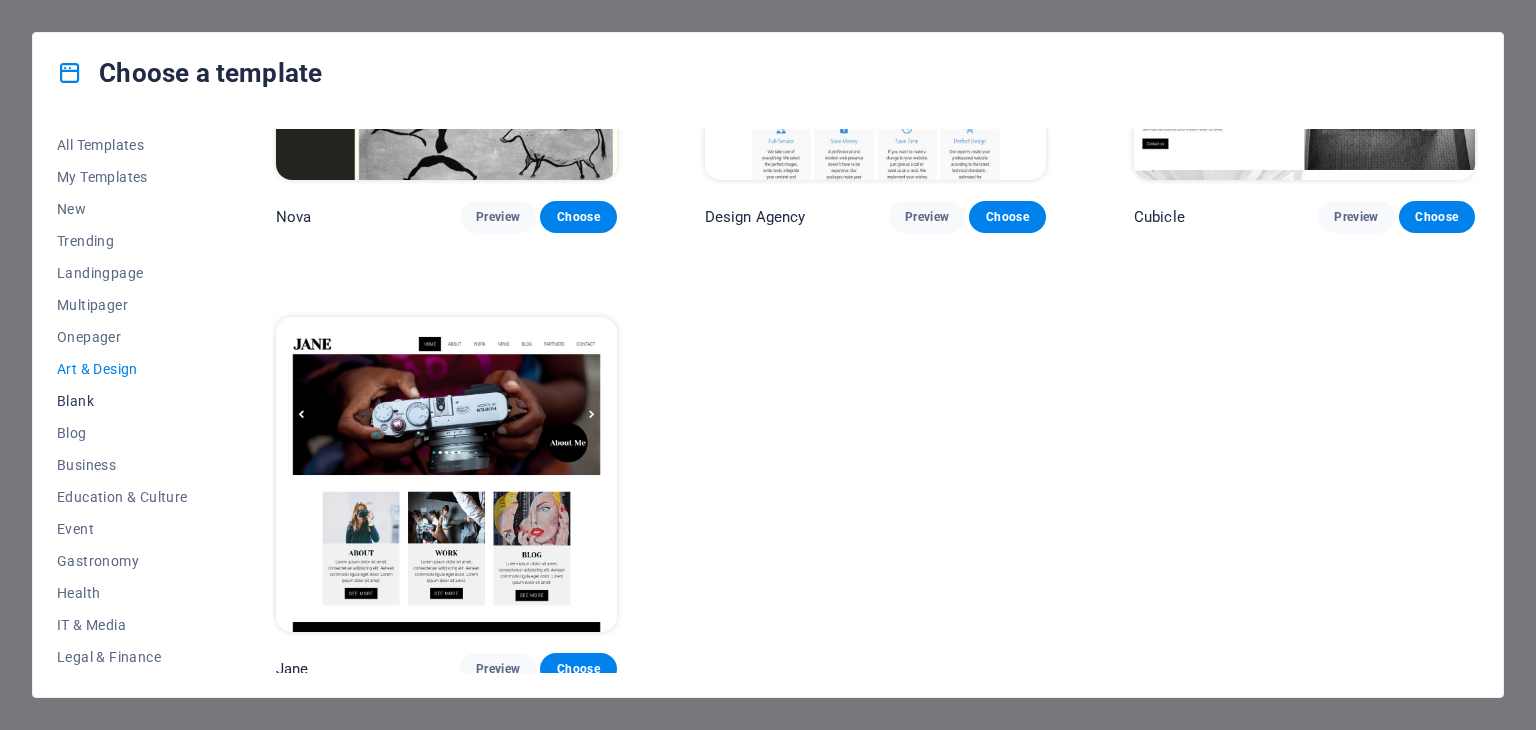click on "Blank" at bounding box center (122, 401) 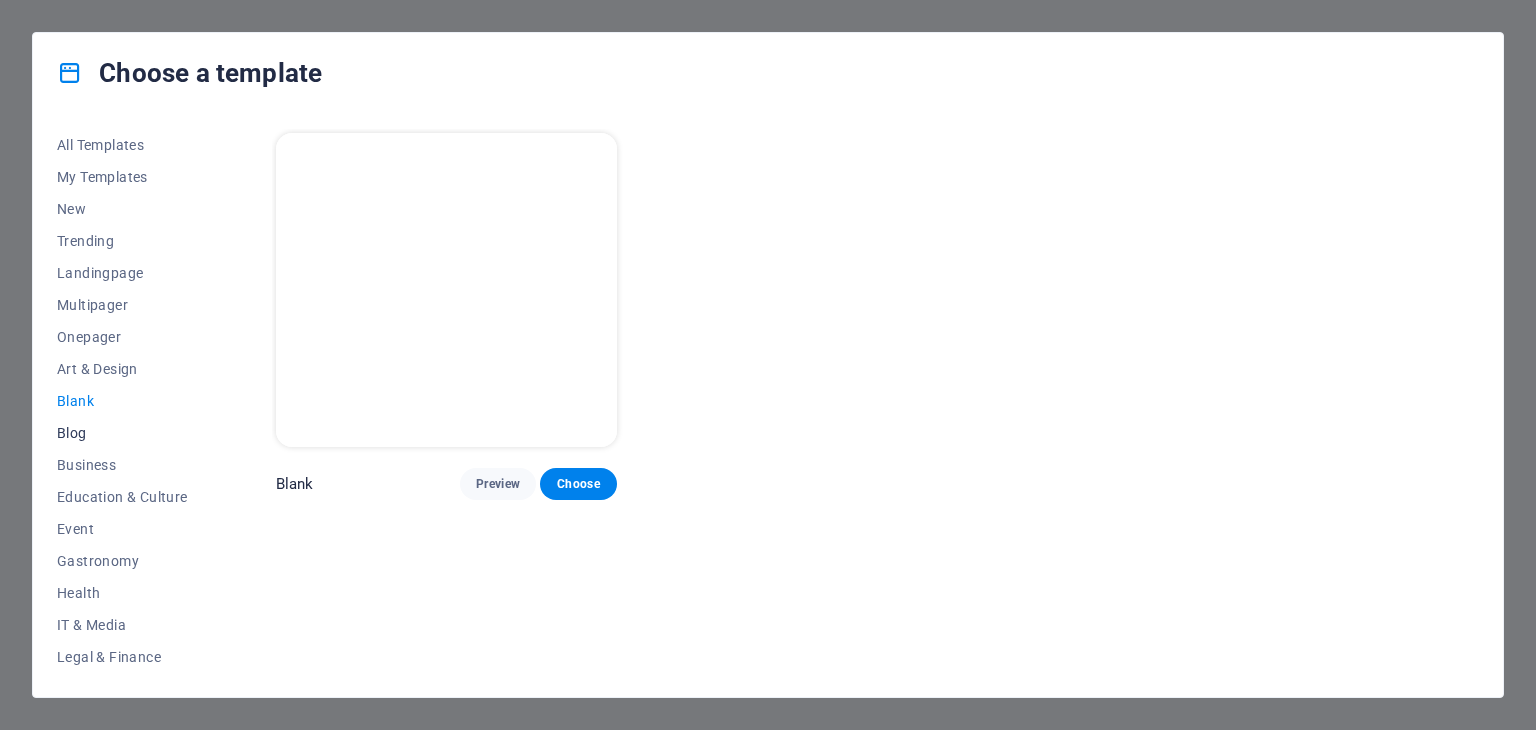 click on "Blog" at bounding box center (122, 433) 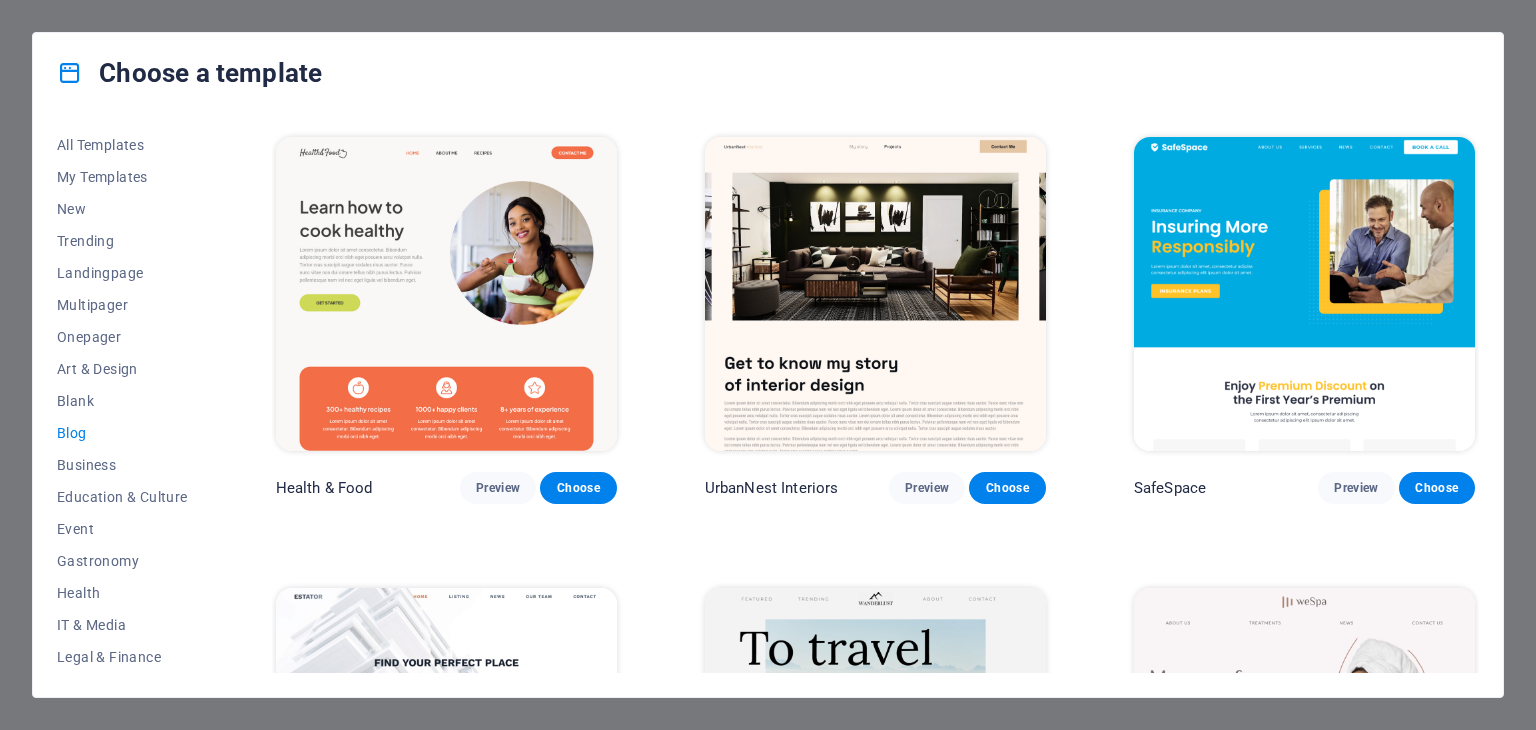 scroll, scrollTop: 900, scrollLeft: 0, axis: vertical 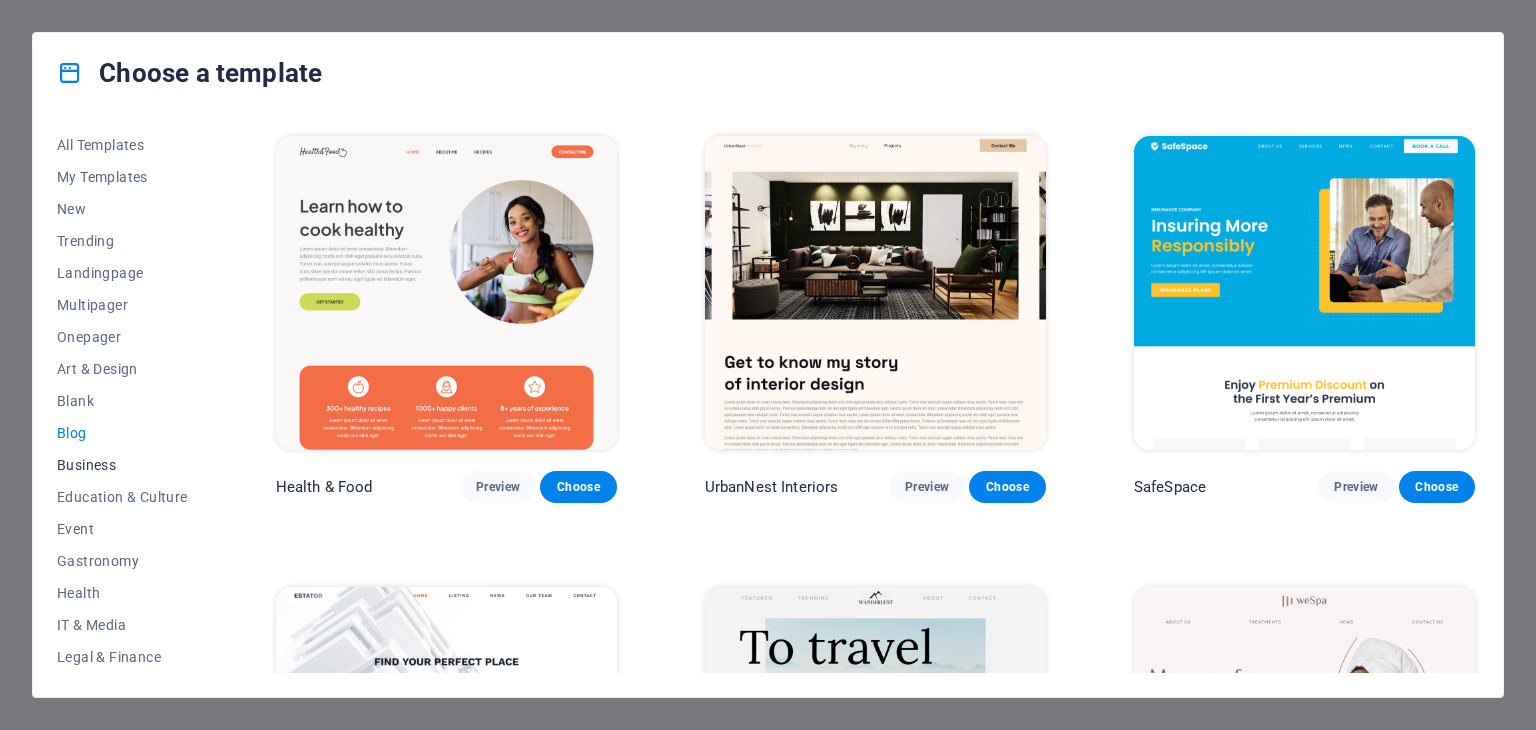 click on "Business" at bounding box center [122, 465] 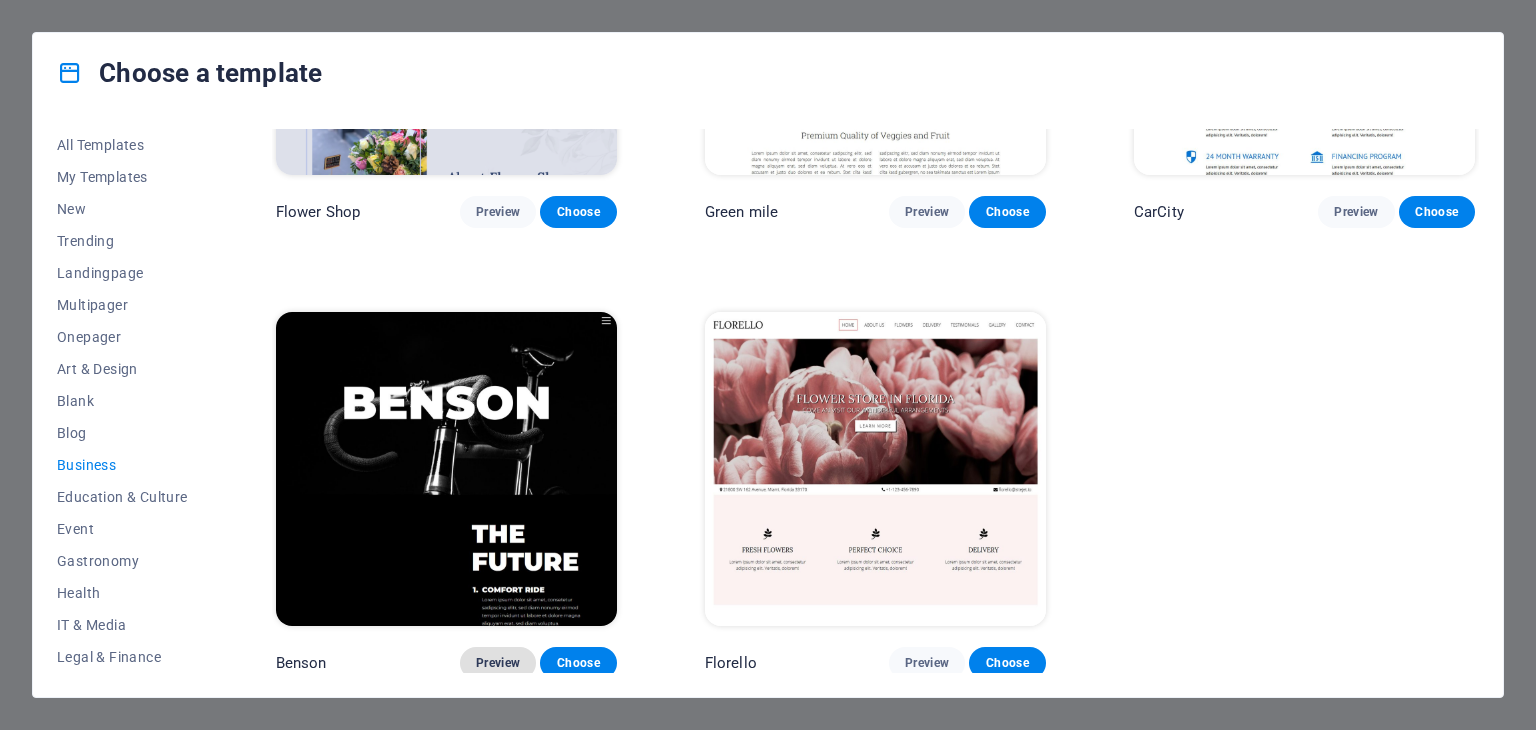 click on "Preview" at bounding box center [498, 663] 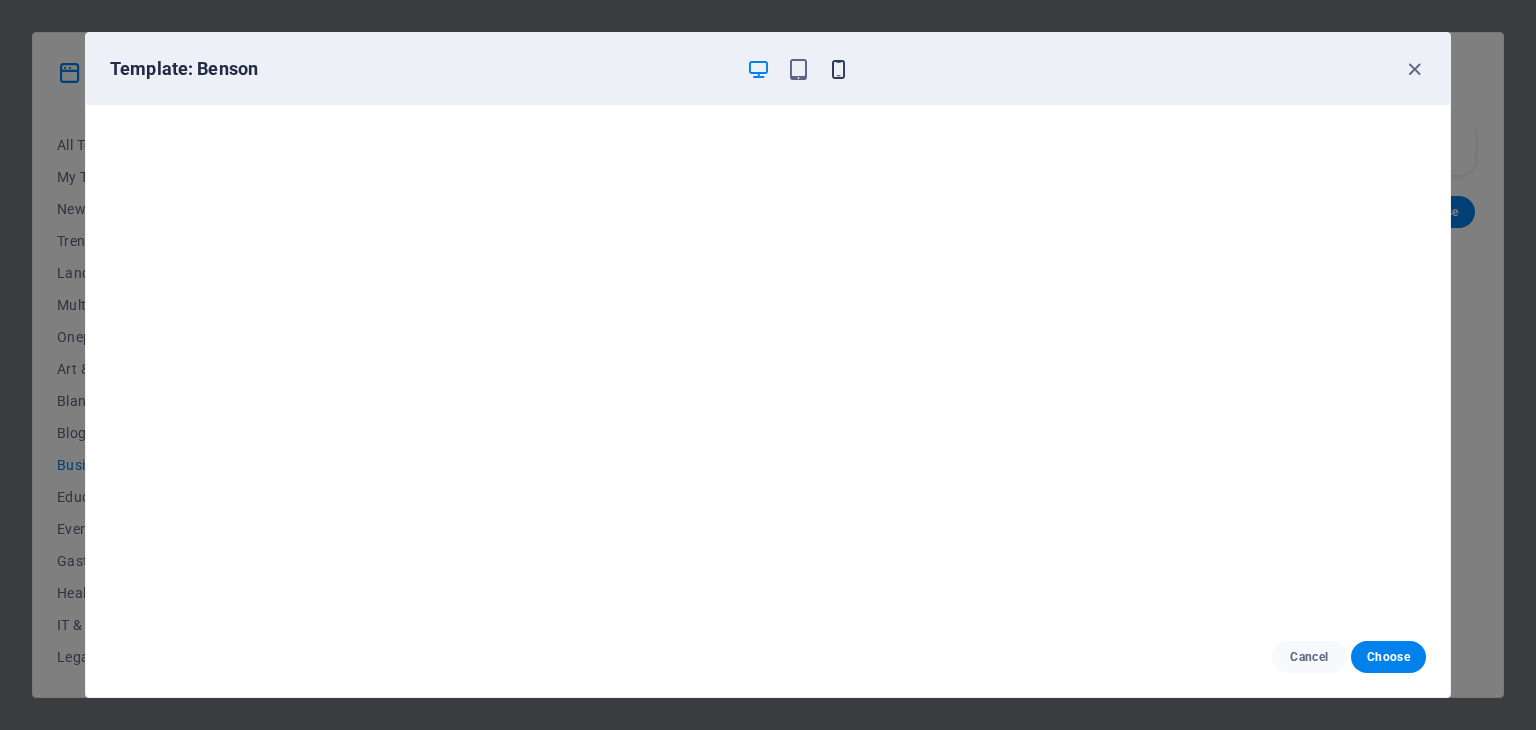 drag, startPoint x: 836, startPoint y: 53, endPoint x: 831, endPoint y: 69, distance: 16.763054 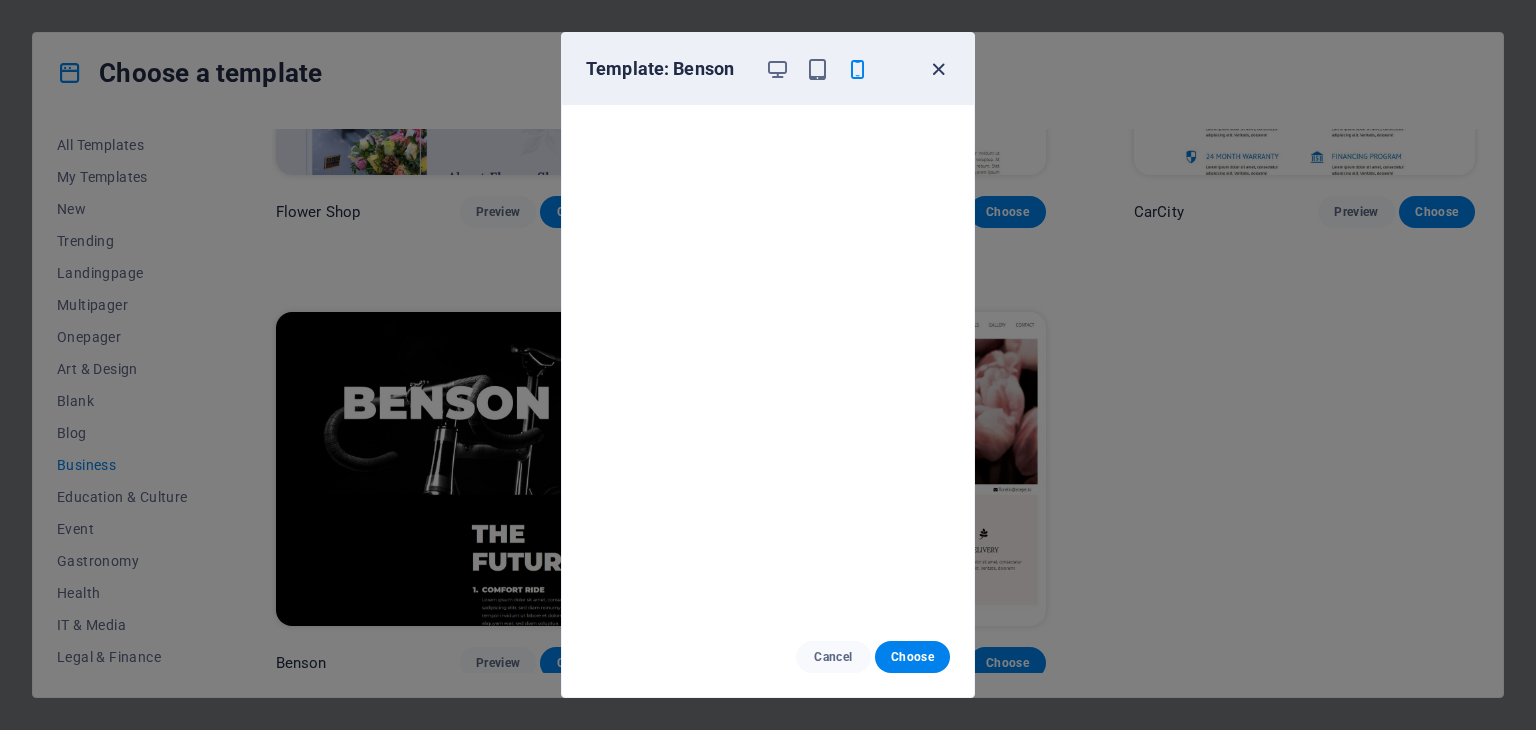 click at bounding box center (938, 69) 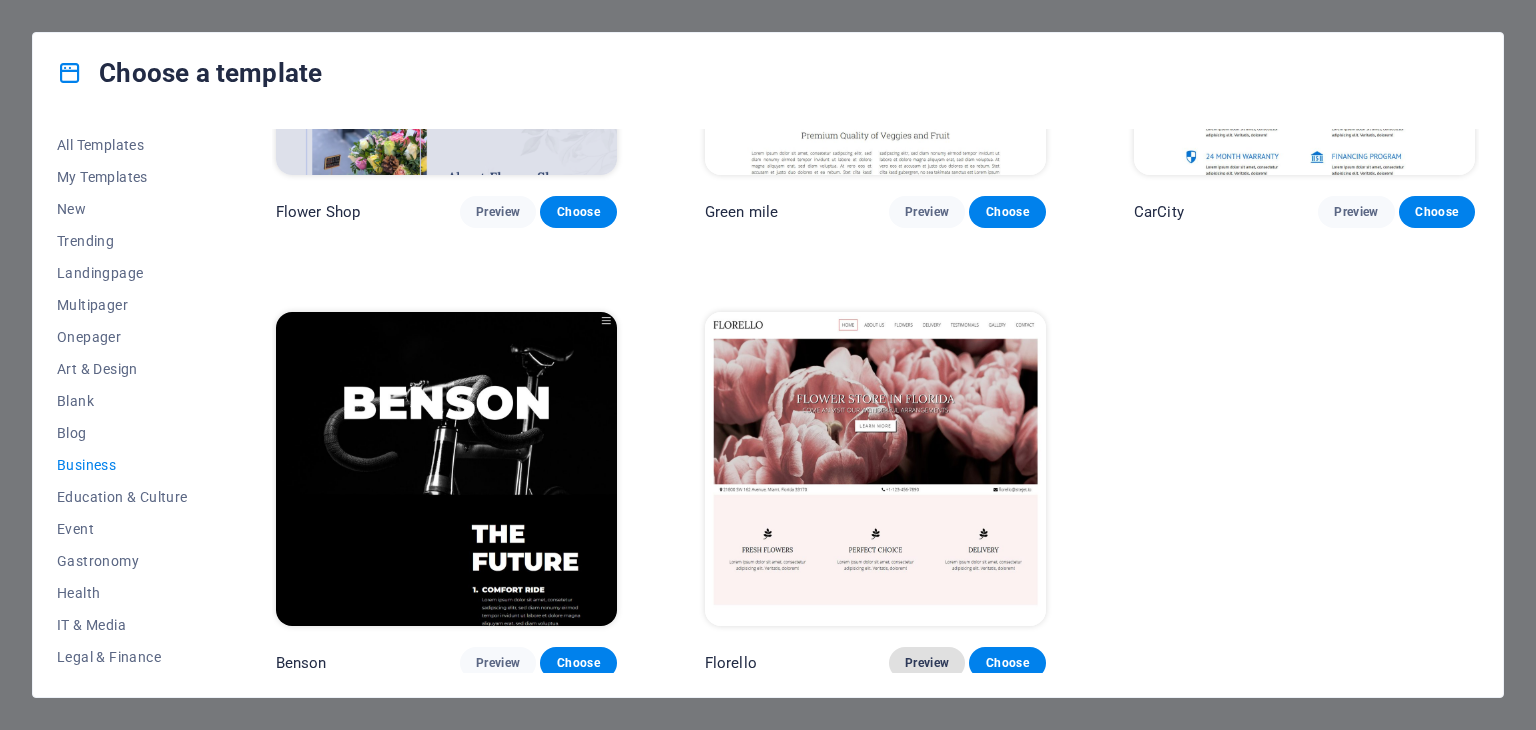 click on "Preview" at bounding box center (927, 663) 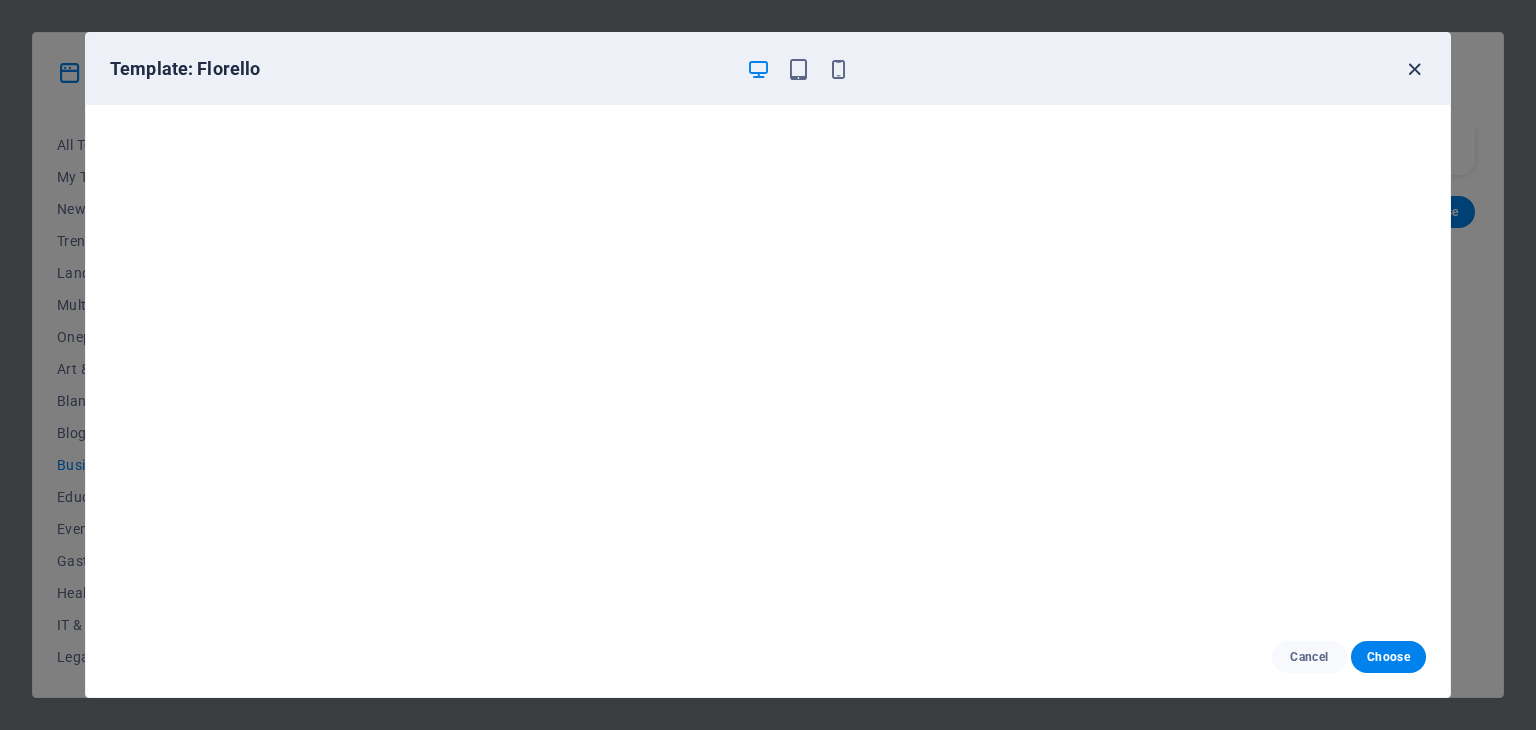 click at bounding box center (1414, 69) 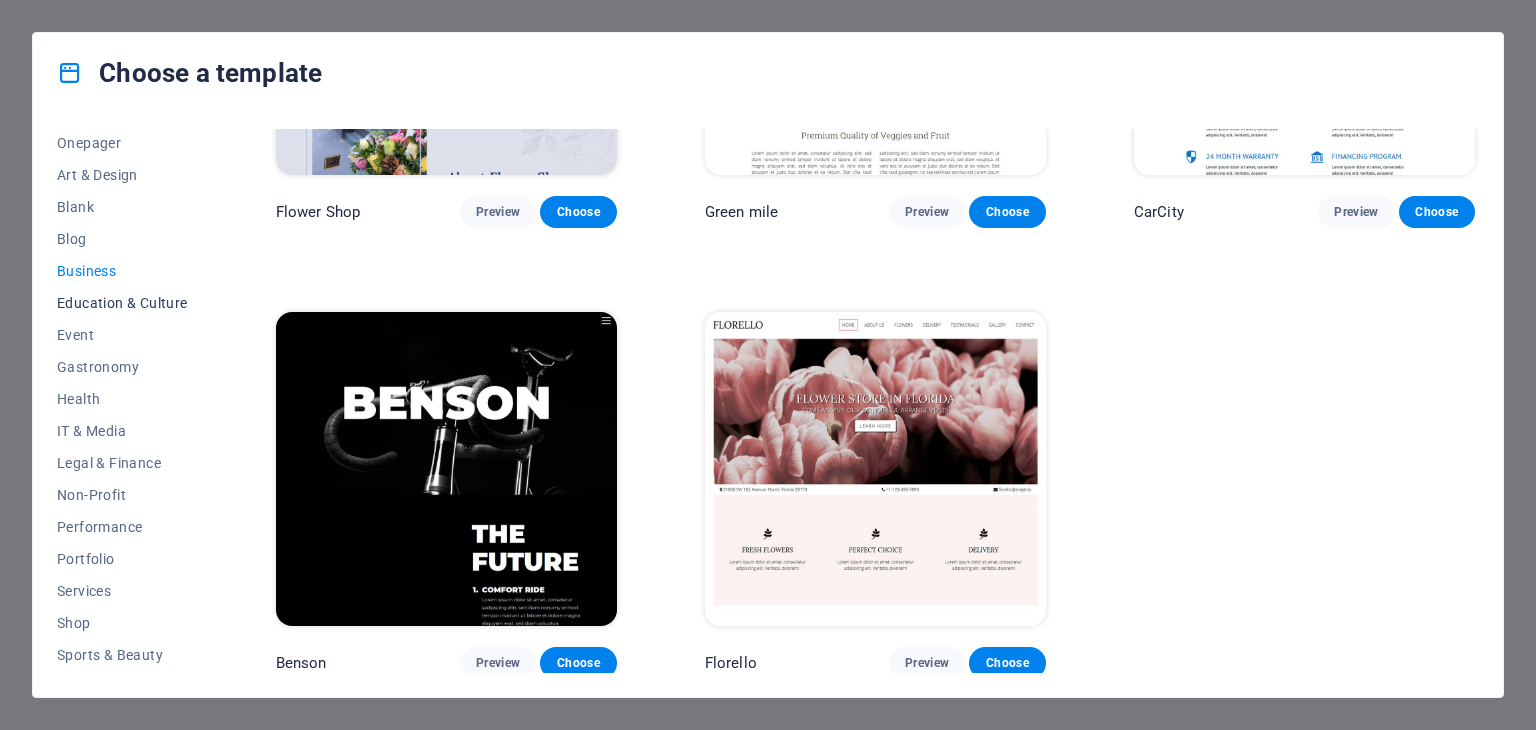 scroll, scrollTop: 200, scrollLeft: 0, axis: vertical 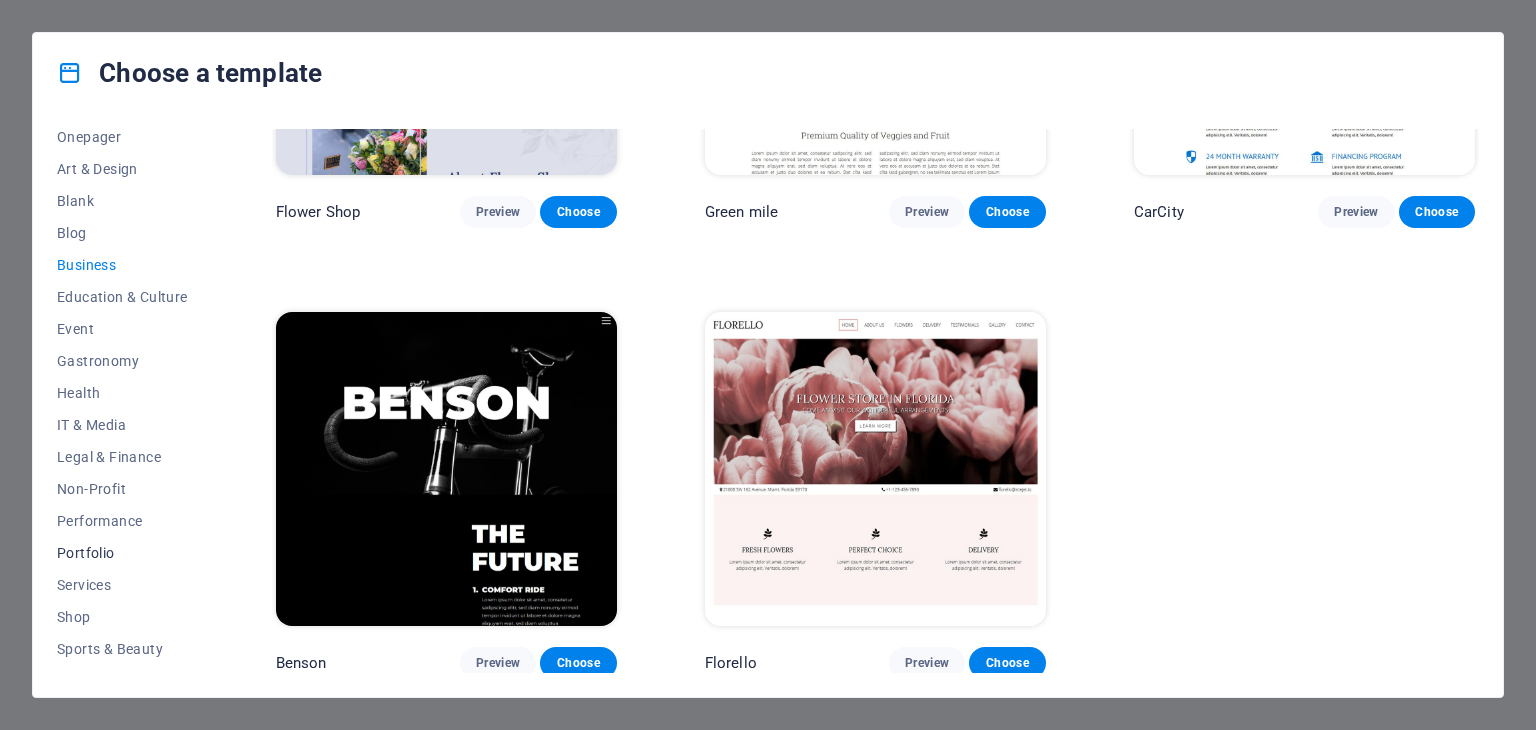 click on "Portfolio" at bounding box center [122, 553] 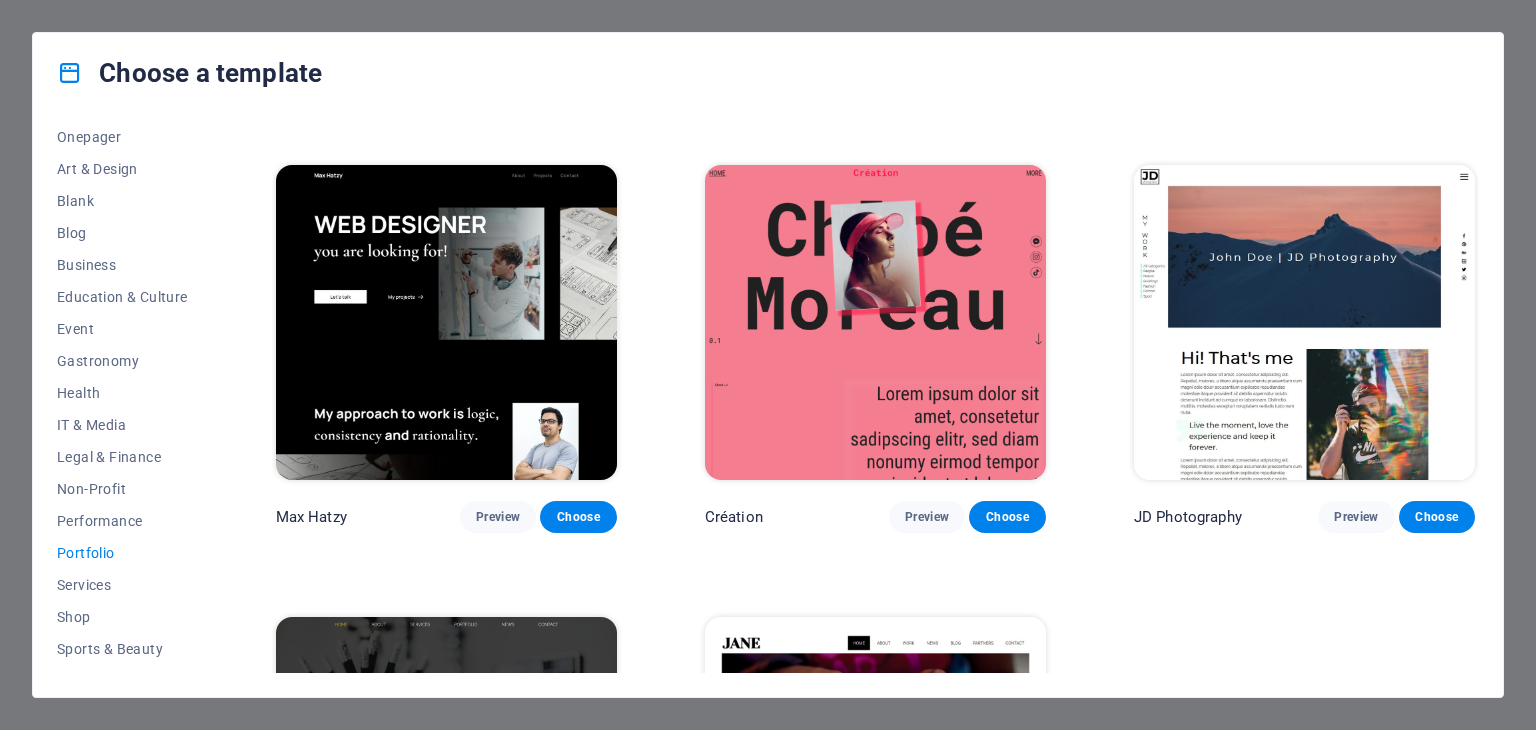 scroll, scrollTop: 300, scrollLeft: 0, axis: vertical 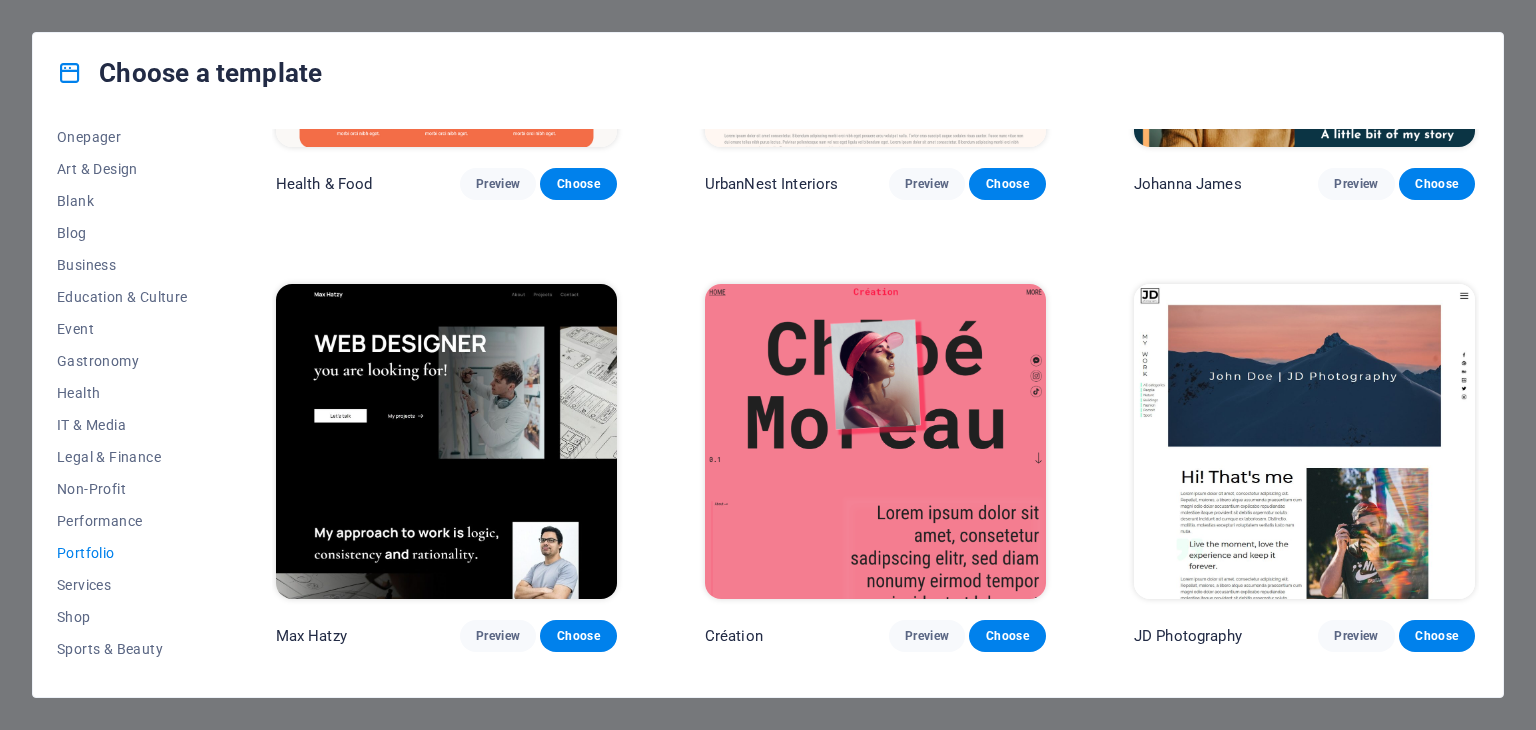 click at bounding box center [446, 441] 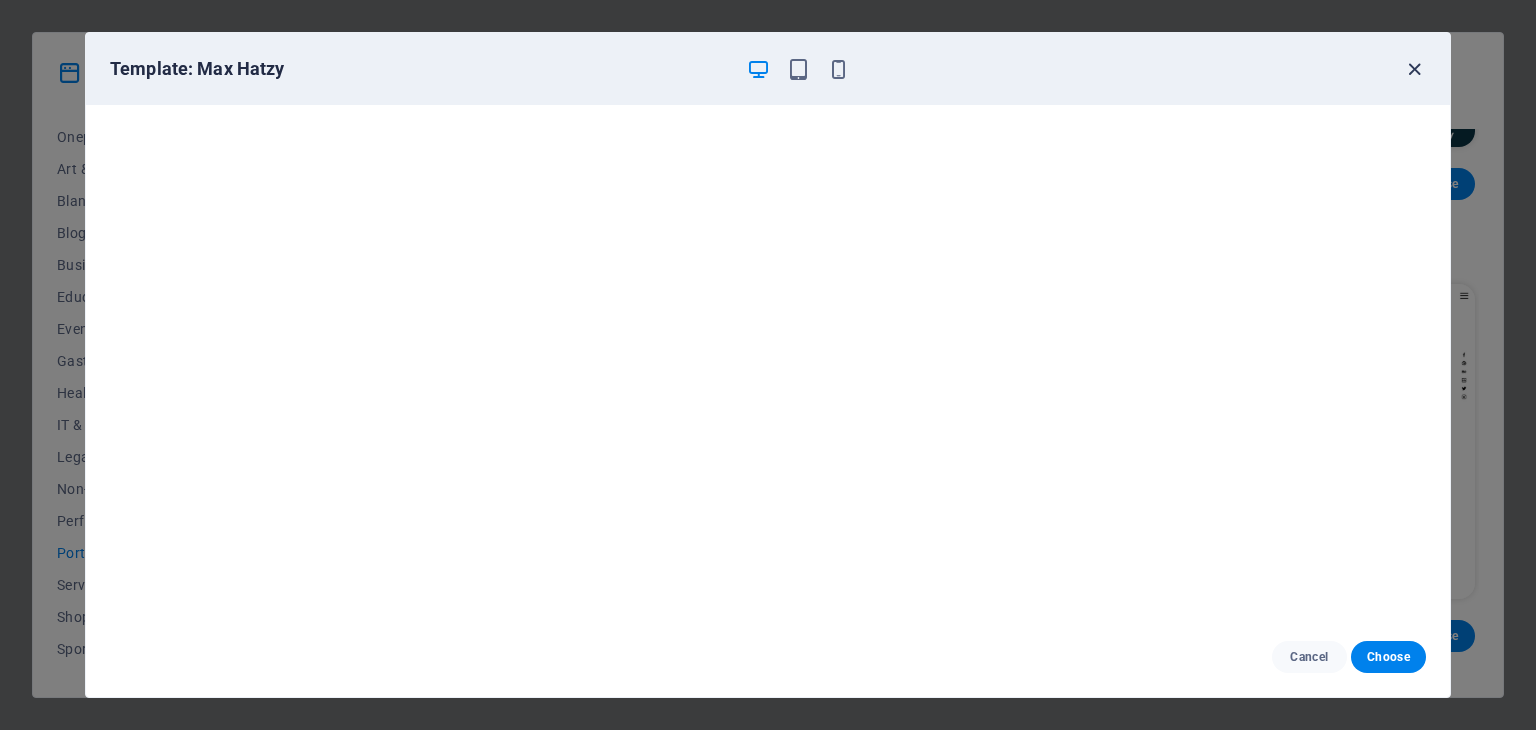 click at bounding box center (1414, 69) 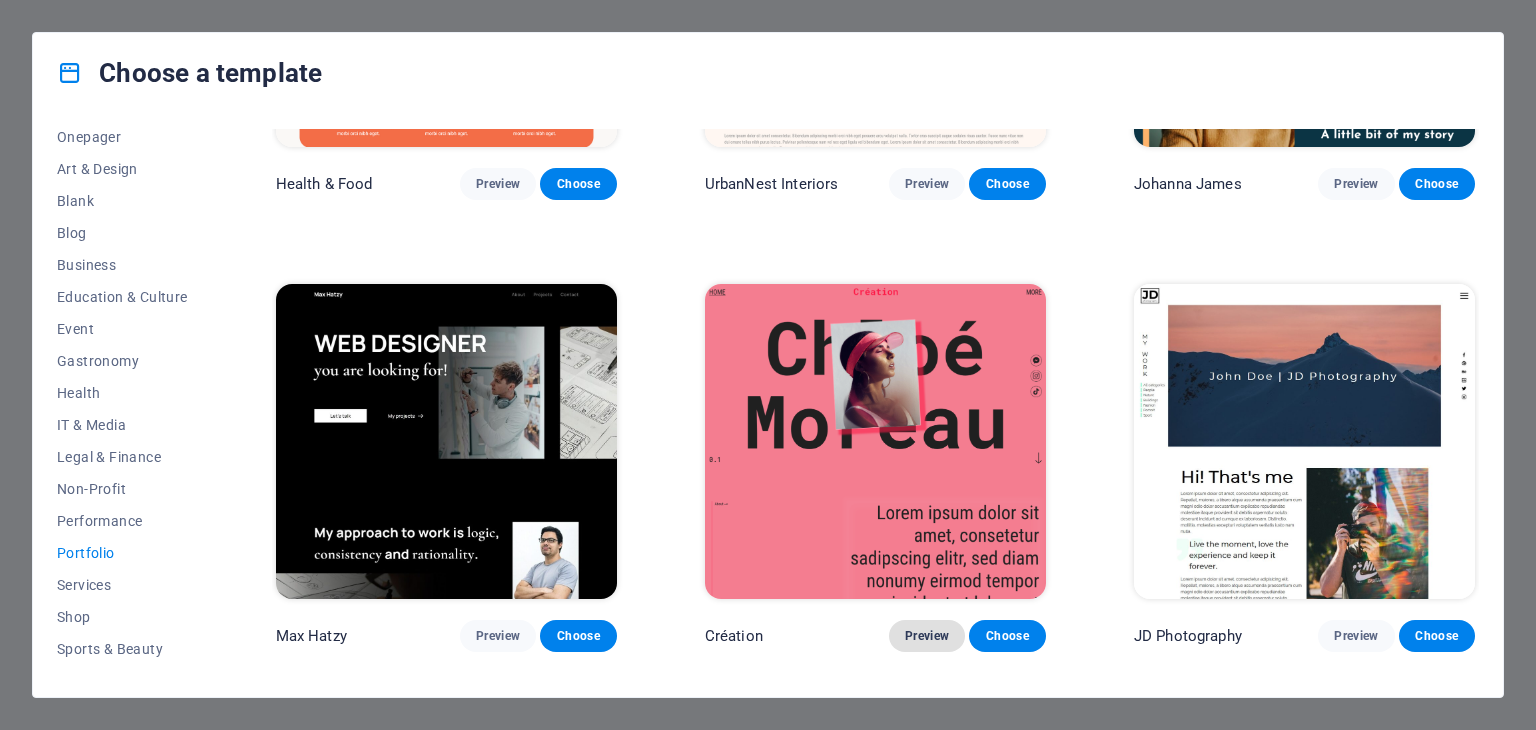 click on "Preview" at bounding box center [927, 636] 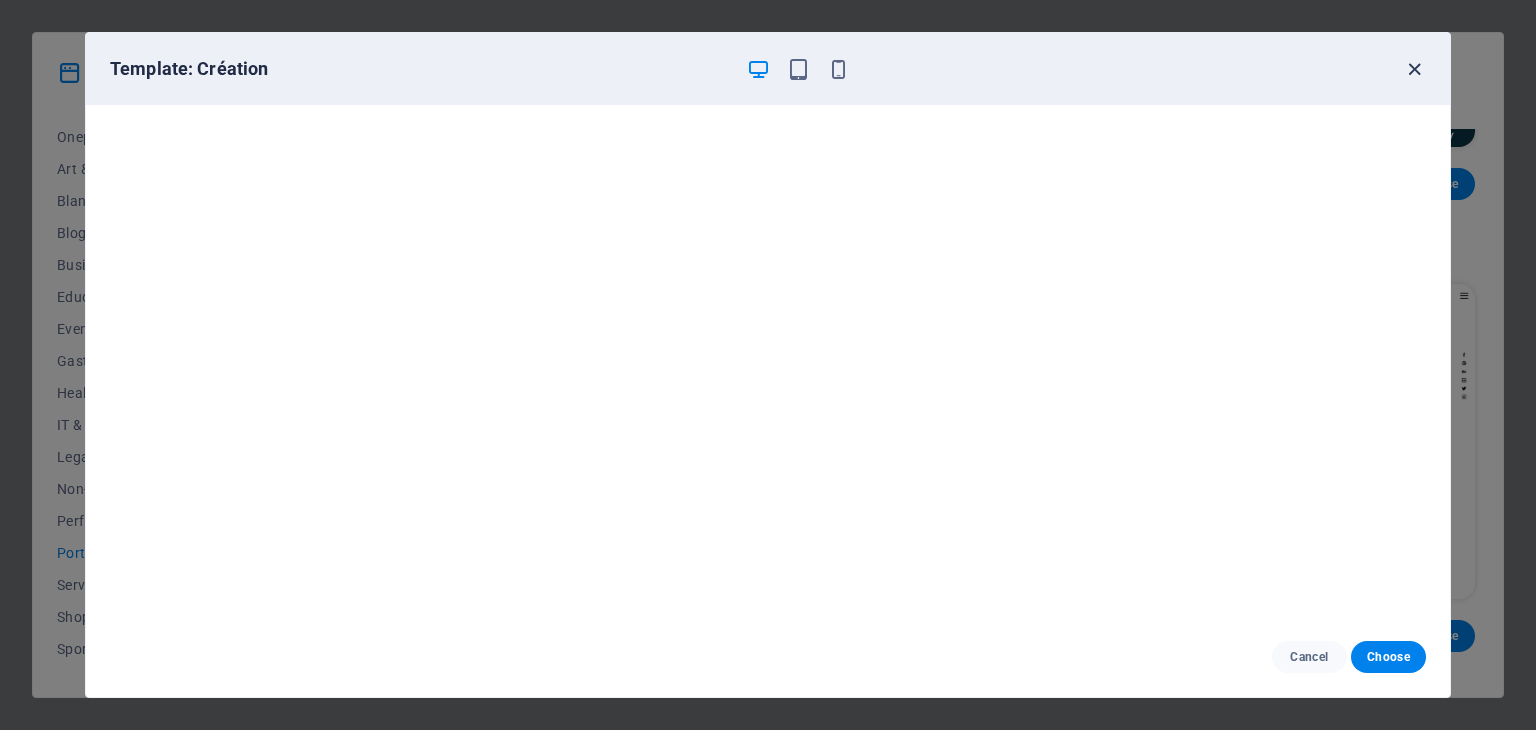 click at bounding box center [1414, 69] 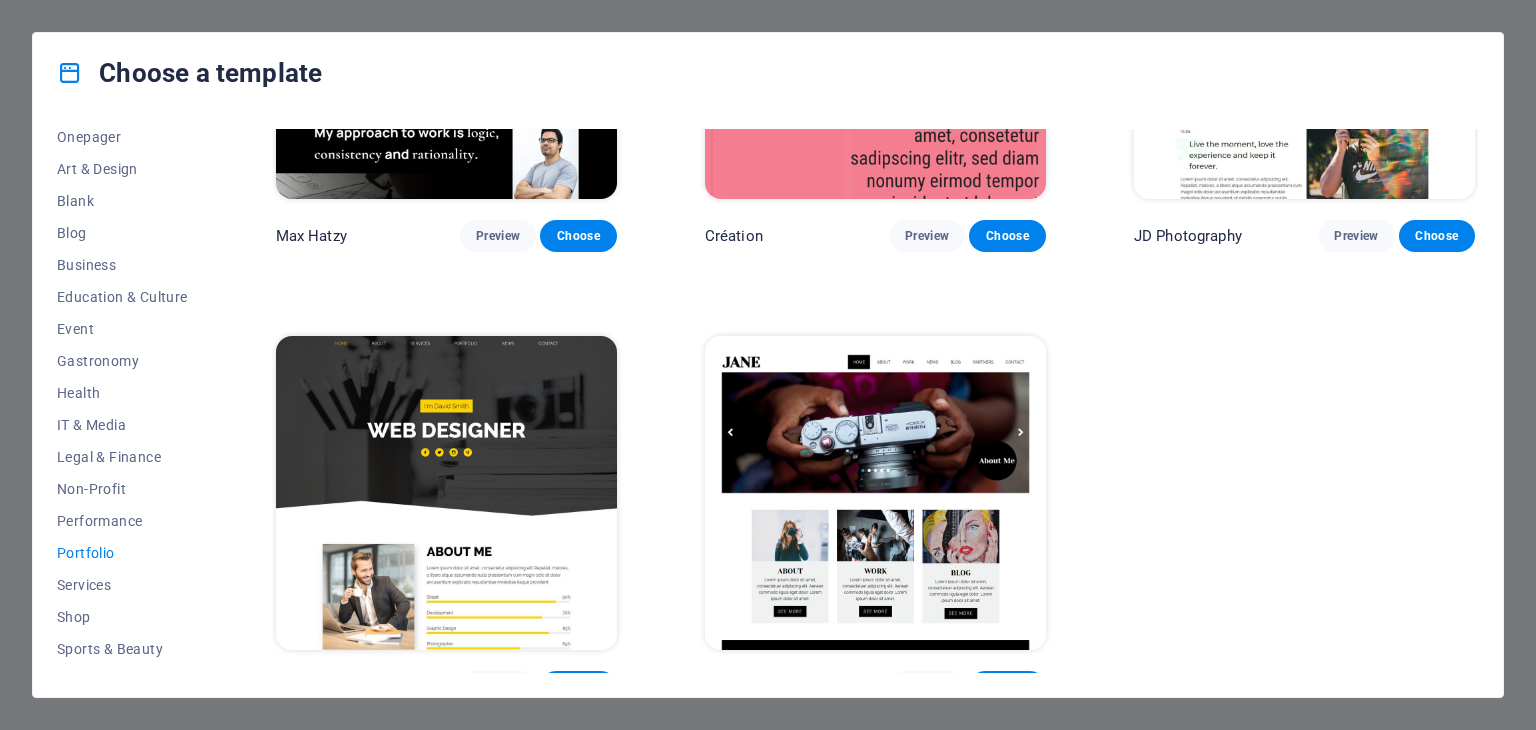scroll, scrollTop: 724, scrollLeft: 0, axis: vertical 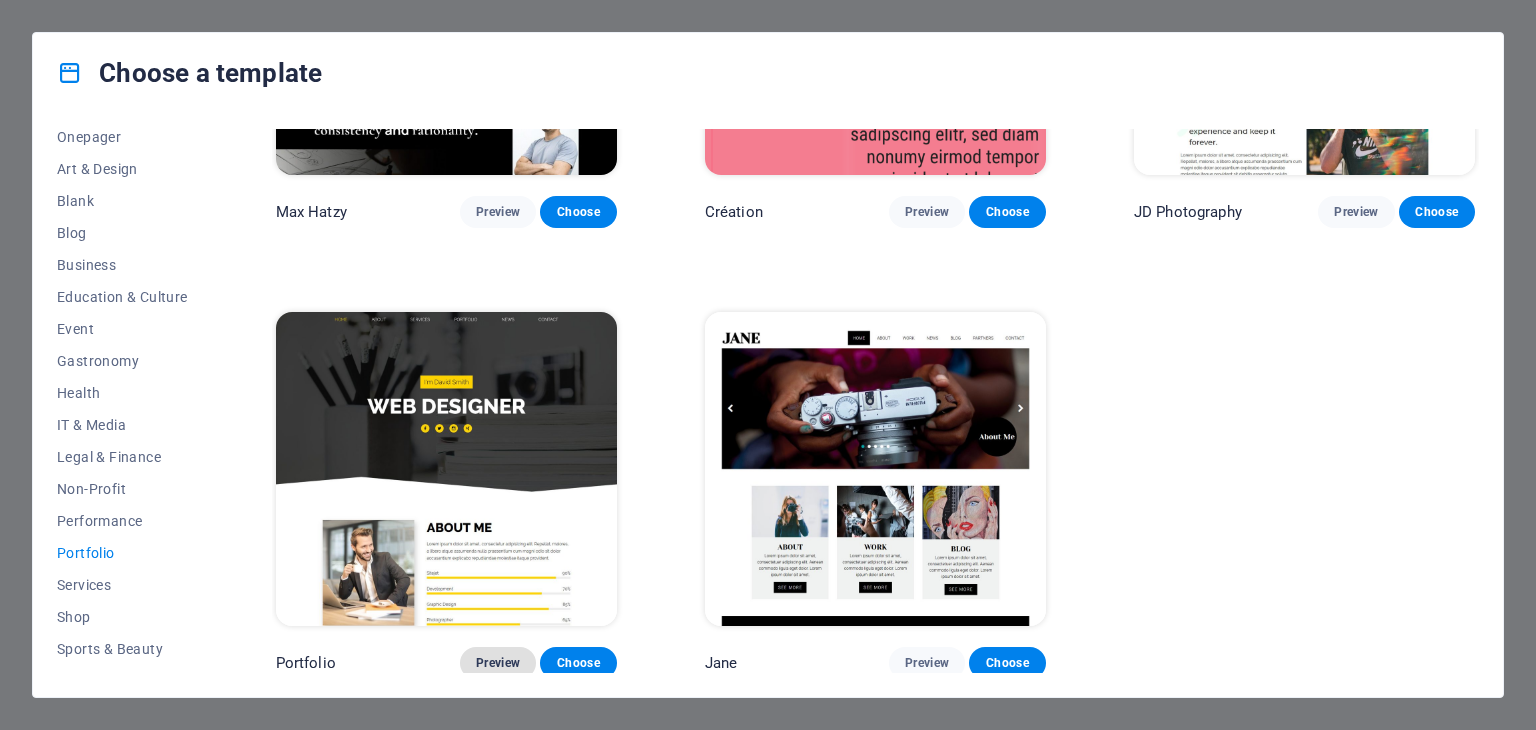 click on "Preview" at bounding box center (498, 663) 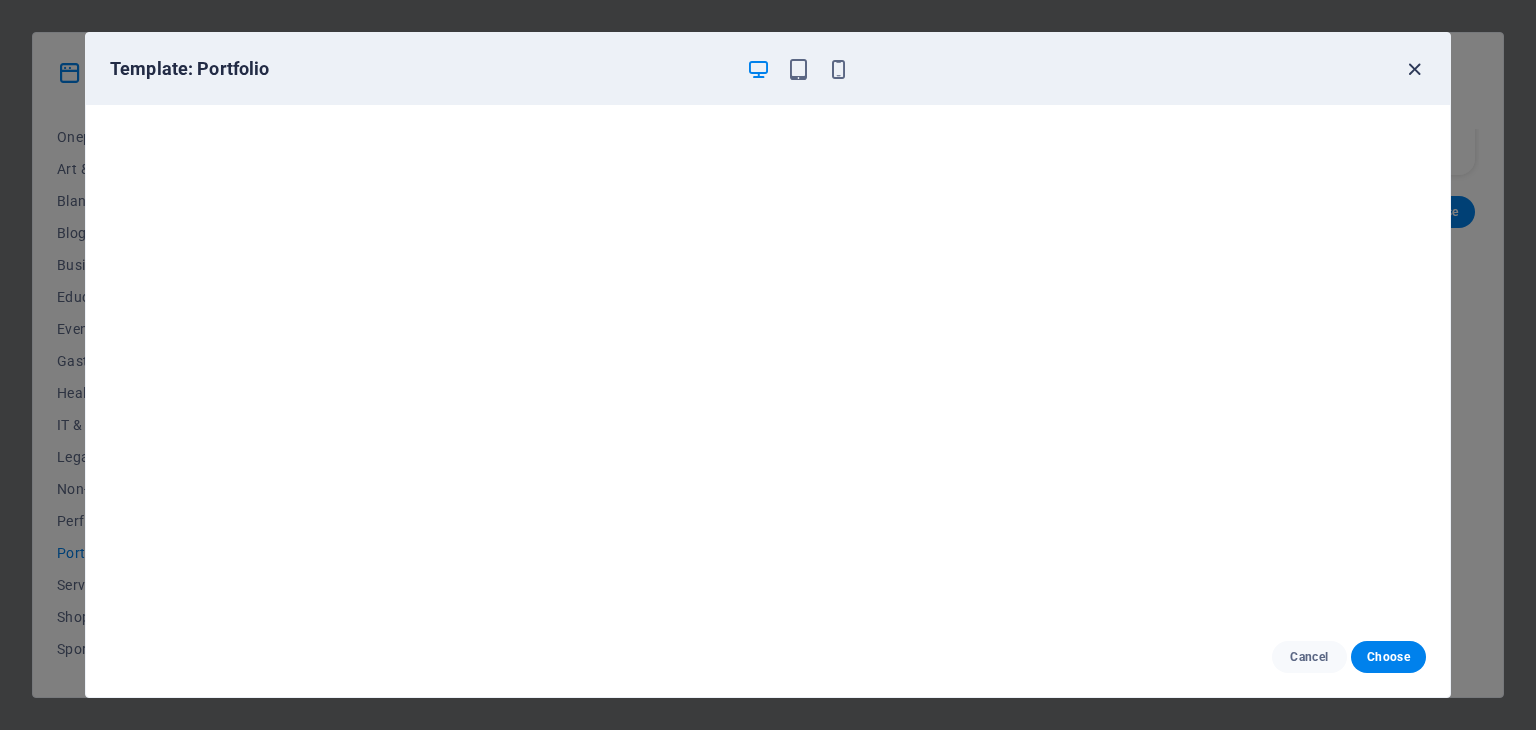 click at bounding box center [1414, 69] 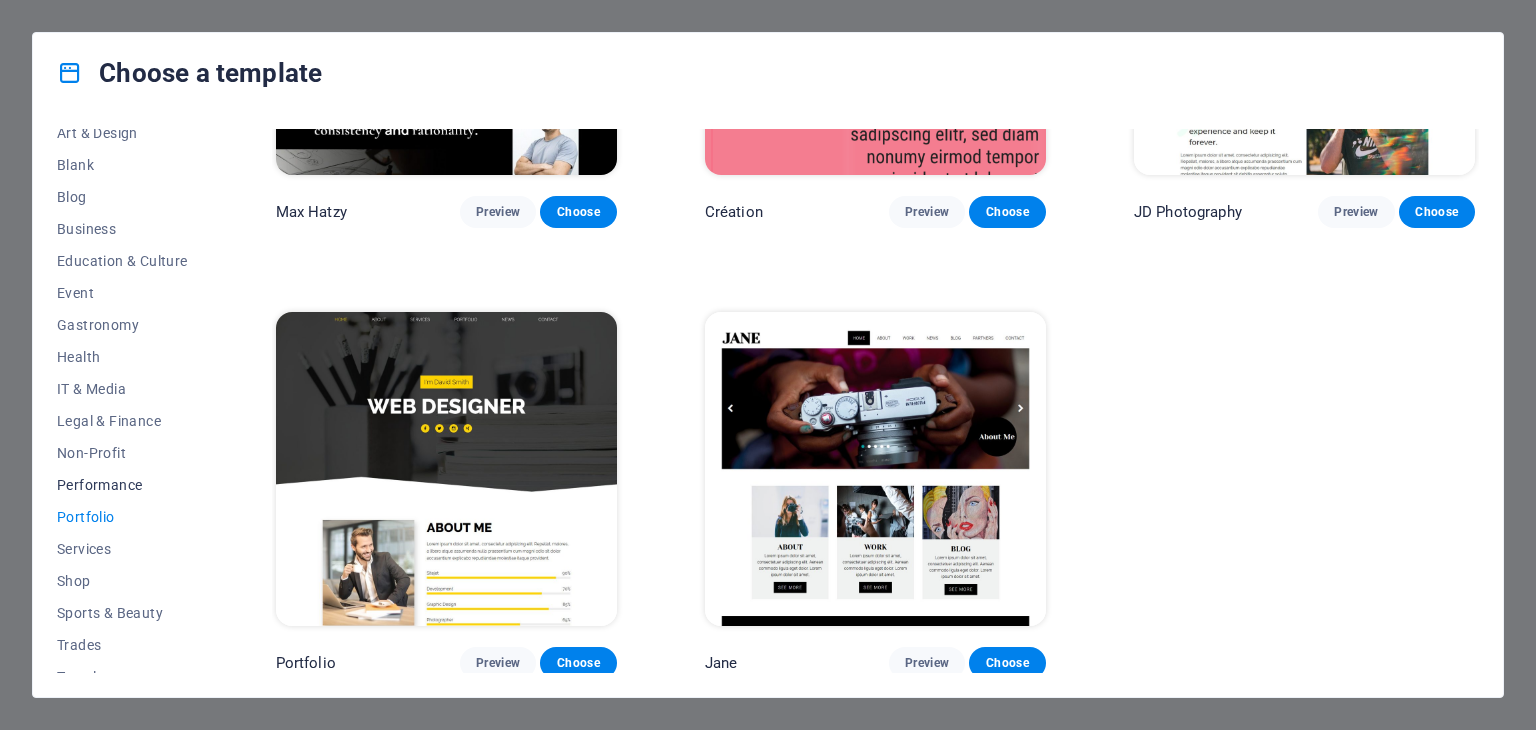 scroll, scrollTop: 288, scrollLeft: 0, axis: vertical 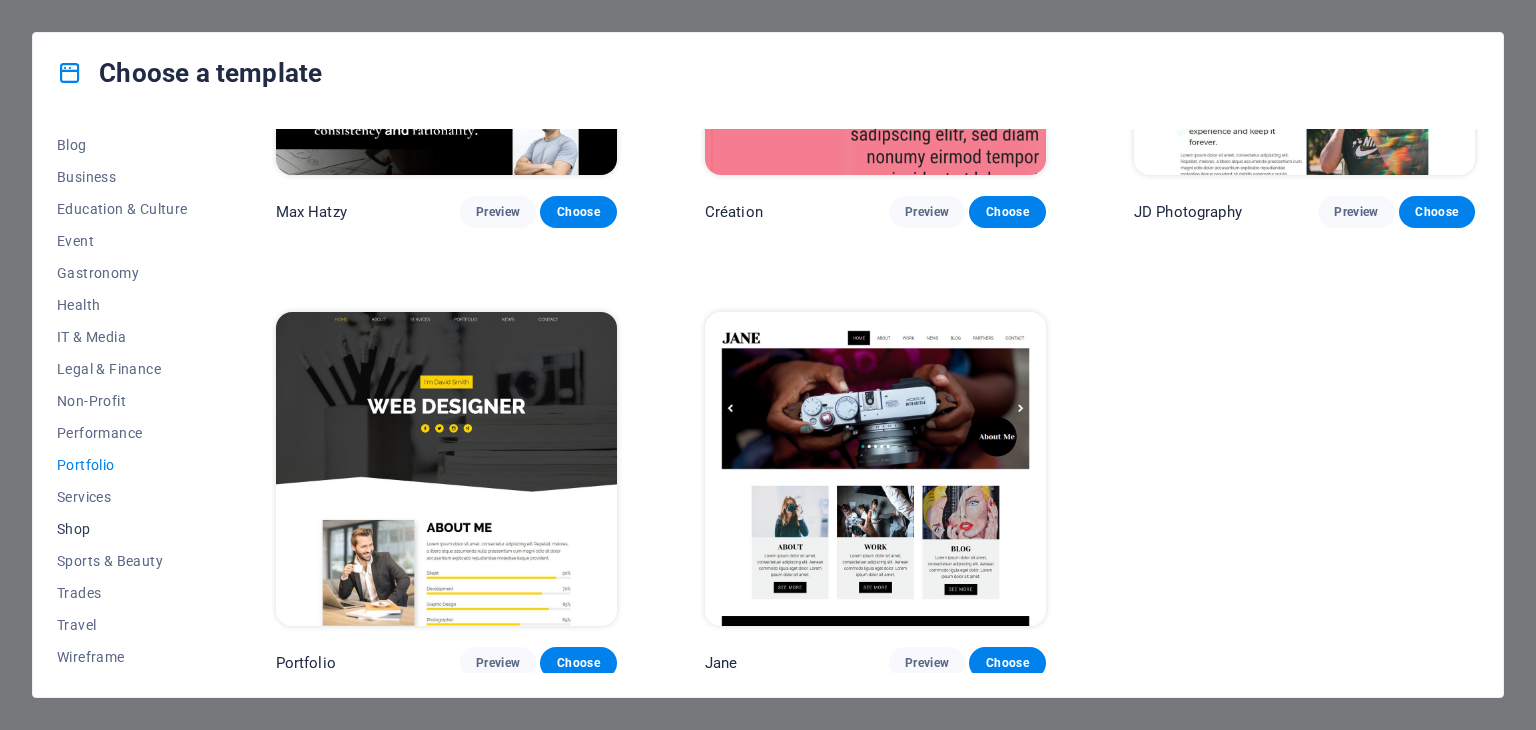 click on "Shop" at bounding box center (122, 529) 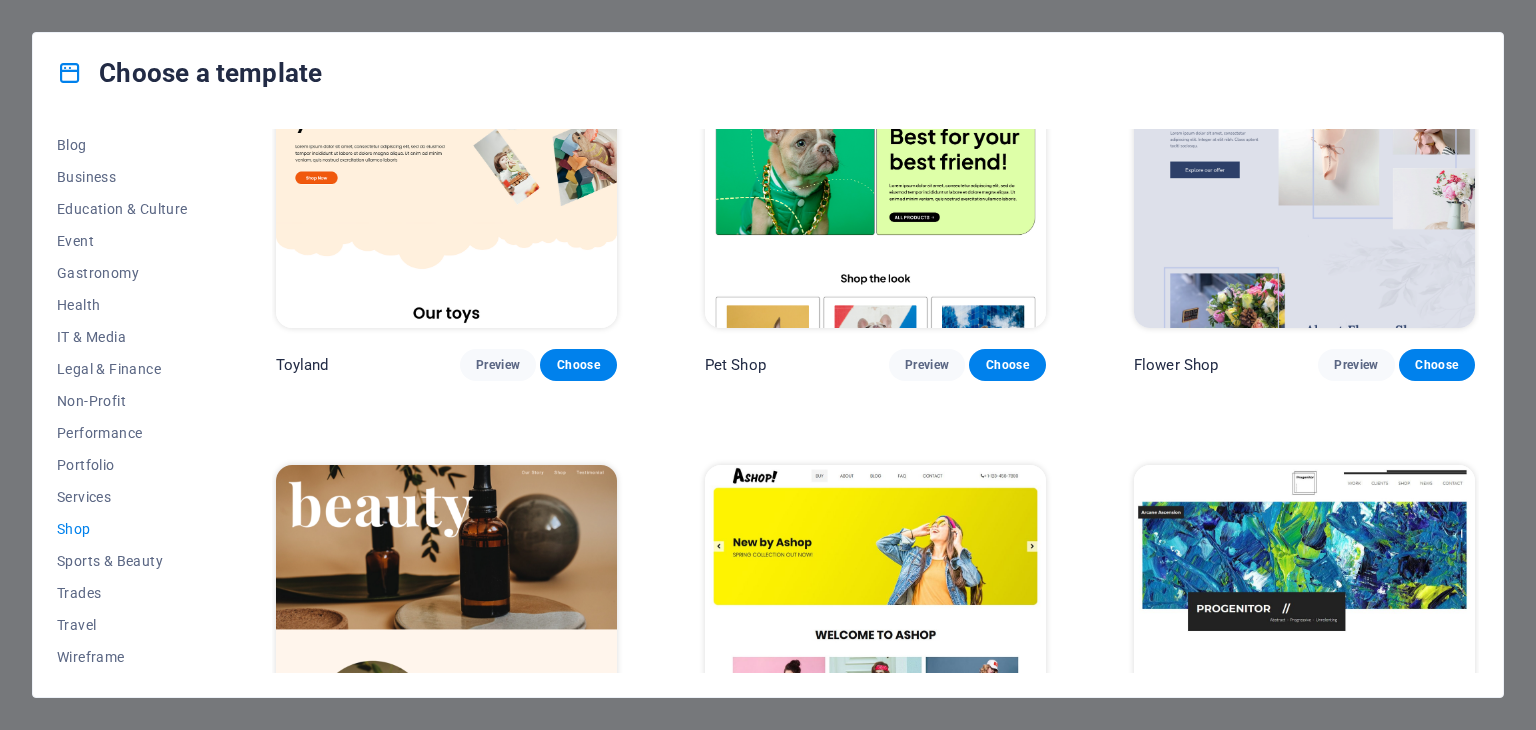 scroll, scrollTop: 424, scrollLeft: 0, axis: vertical 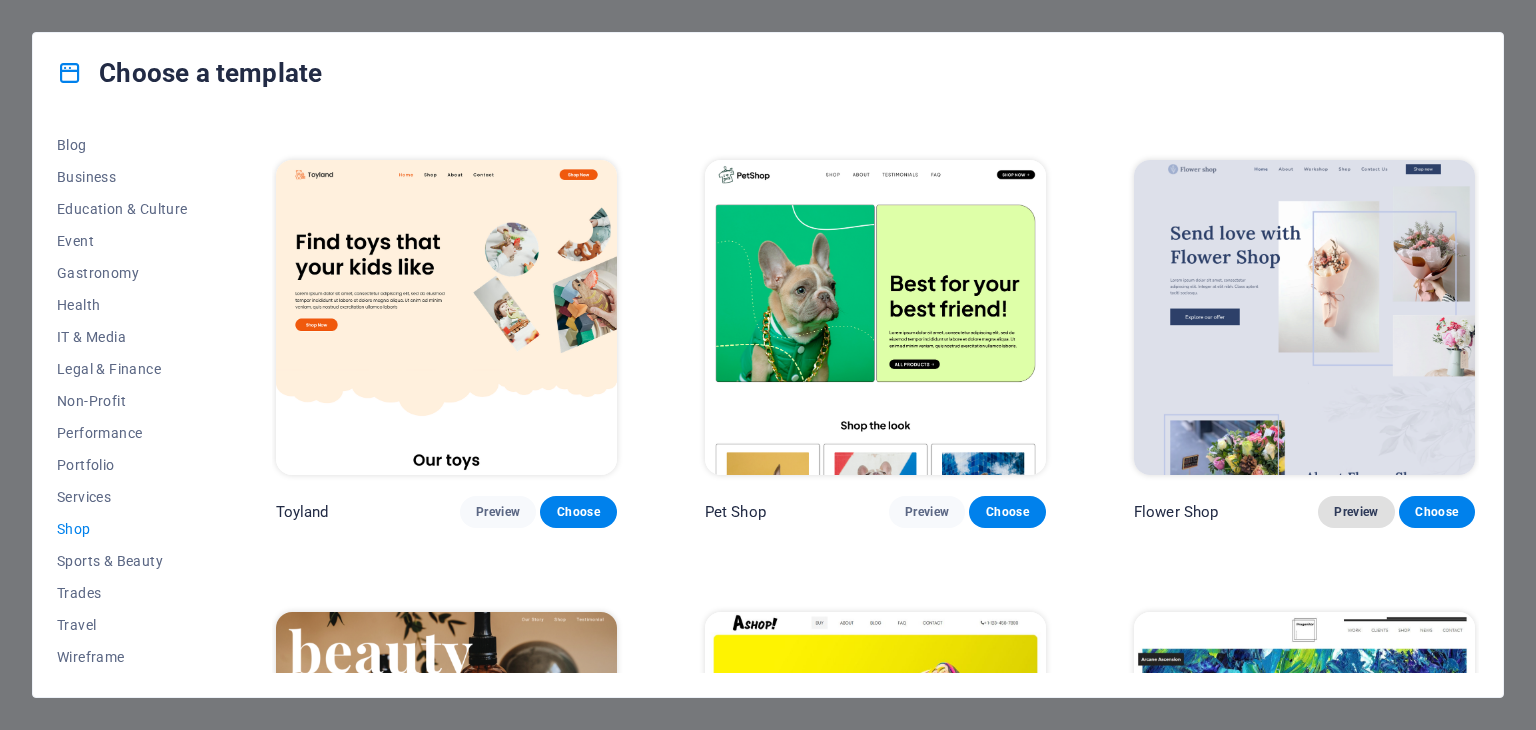 click on "Preview" at bounding box center (1356, 512) 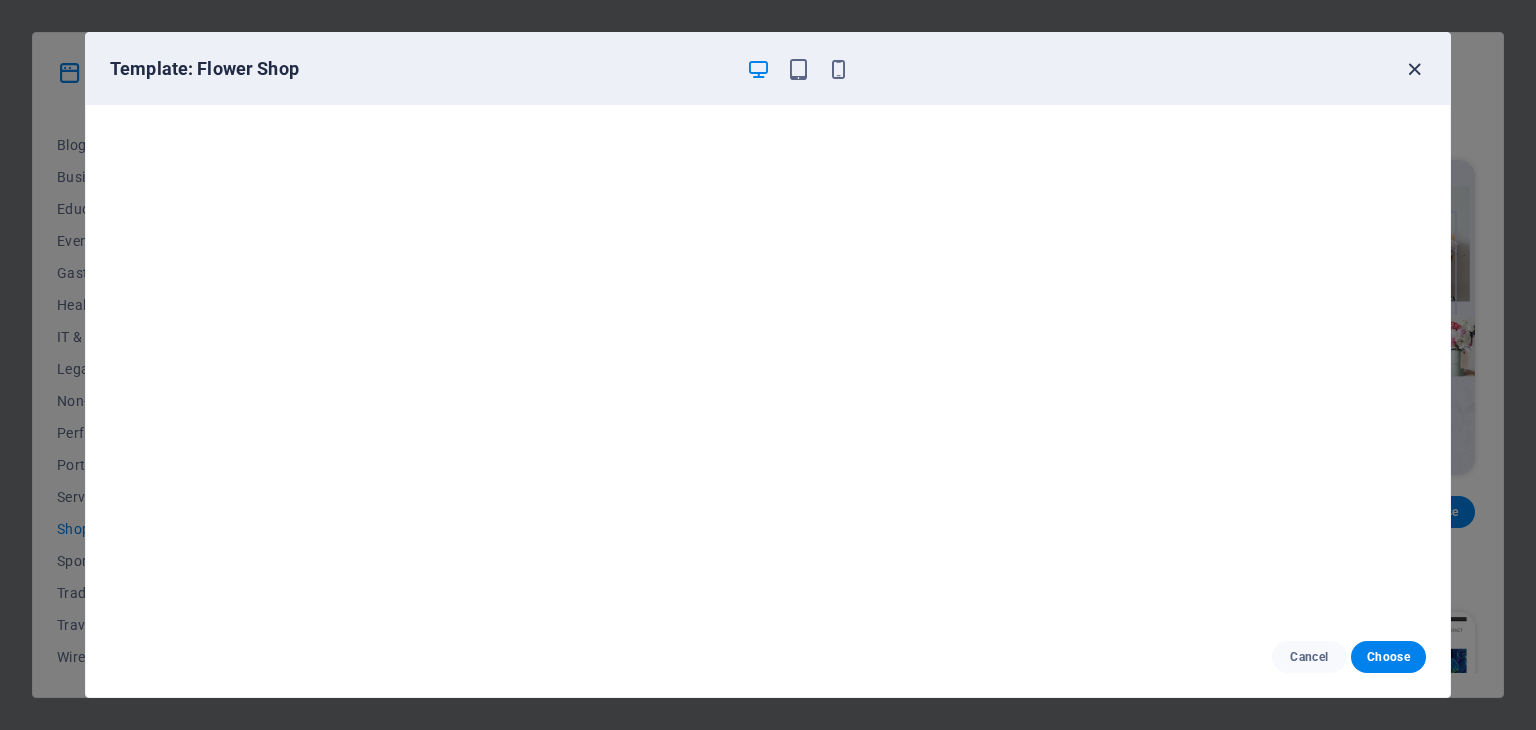 click at bounding box center (1414, 69) 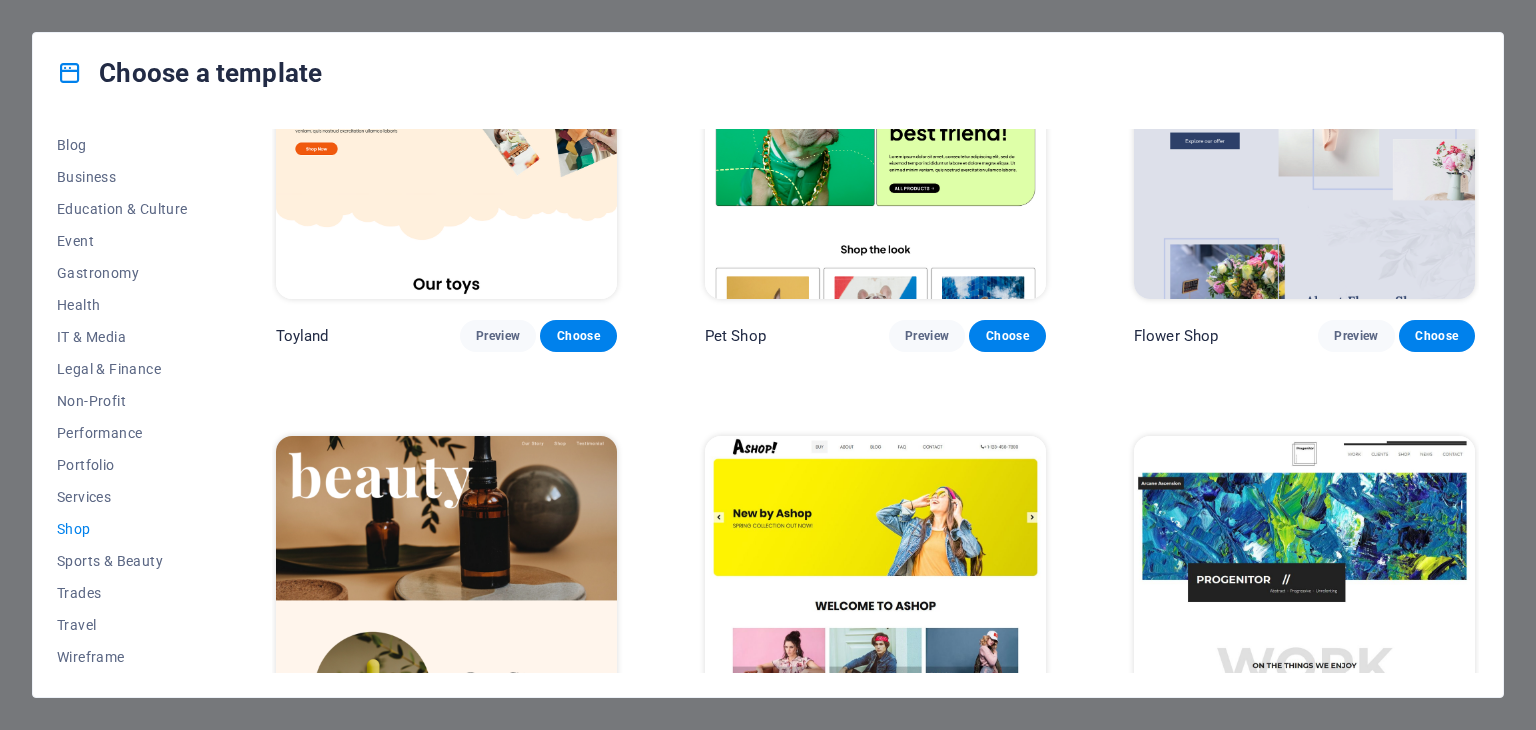 scroll, scrollTop: 824, scrollLeft: 0, axis: vertical 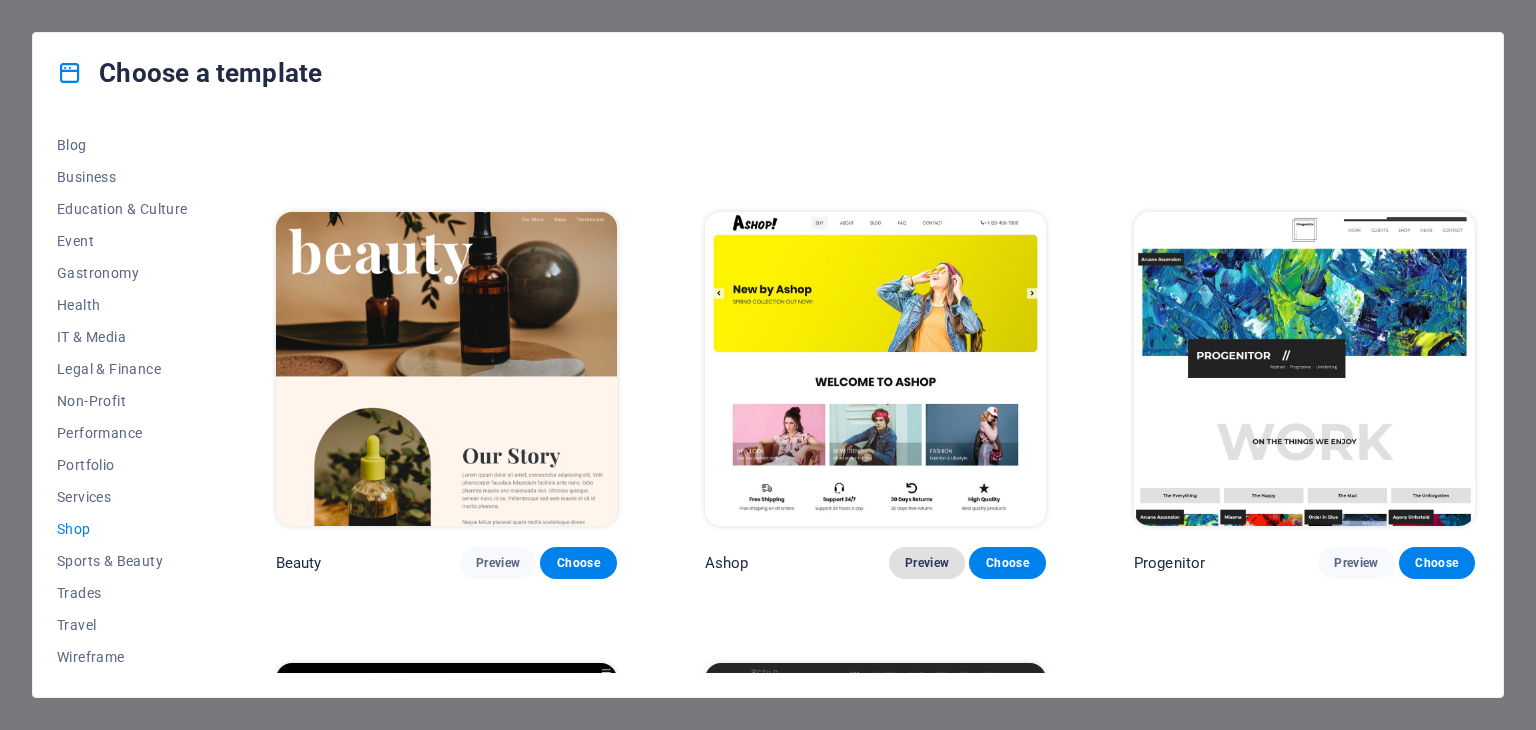 click on "Preview" at bounding box center (927, 563) 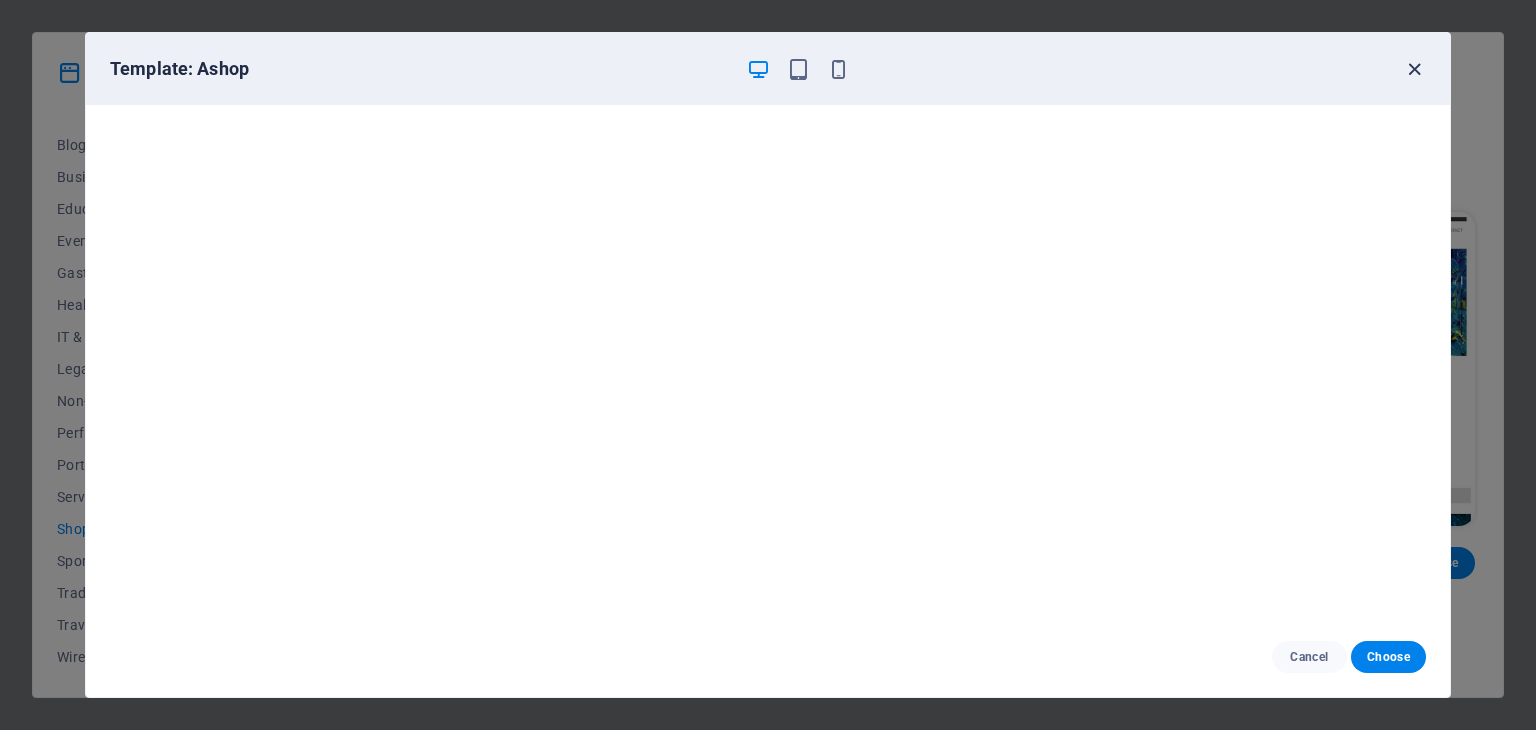 click at bounding box center (1414, 69) 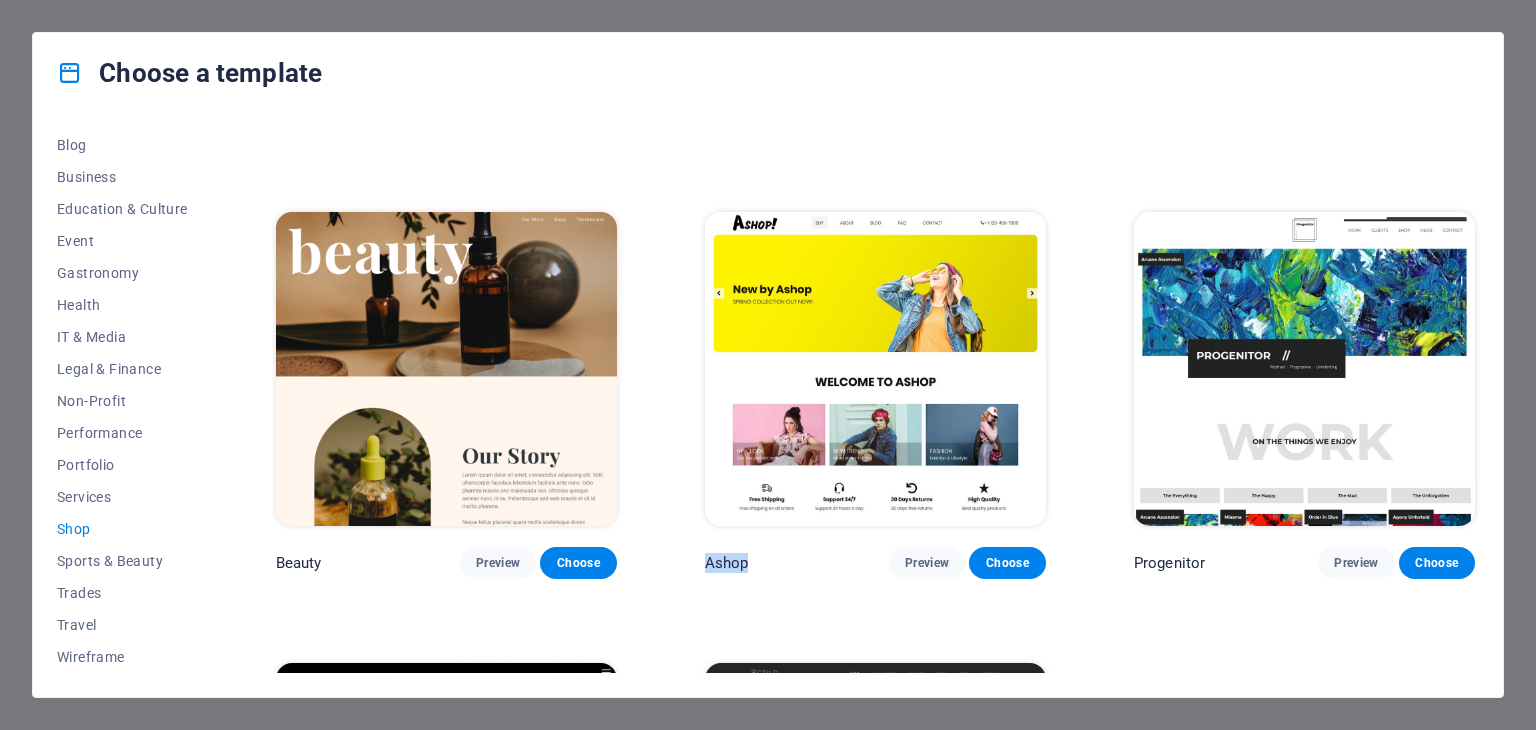 drag, startPoint x: 763, startPoint y: 556, endPoint x: 704, endPoint y: 559, distance: 59.07622 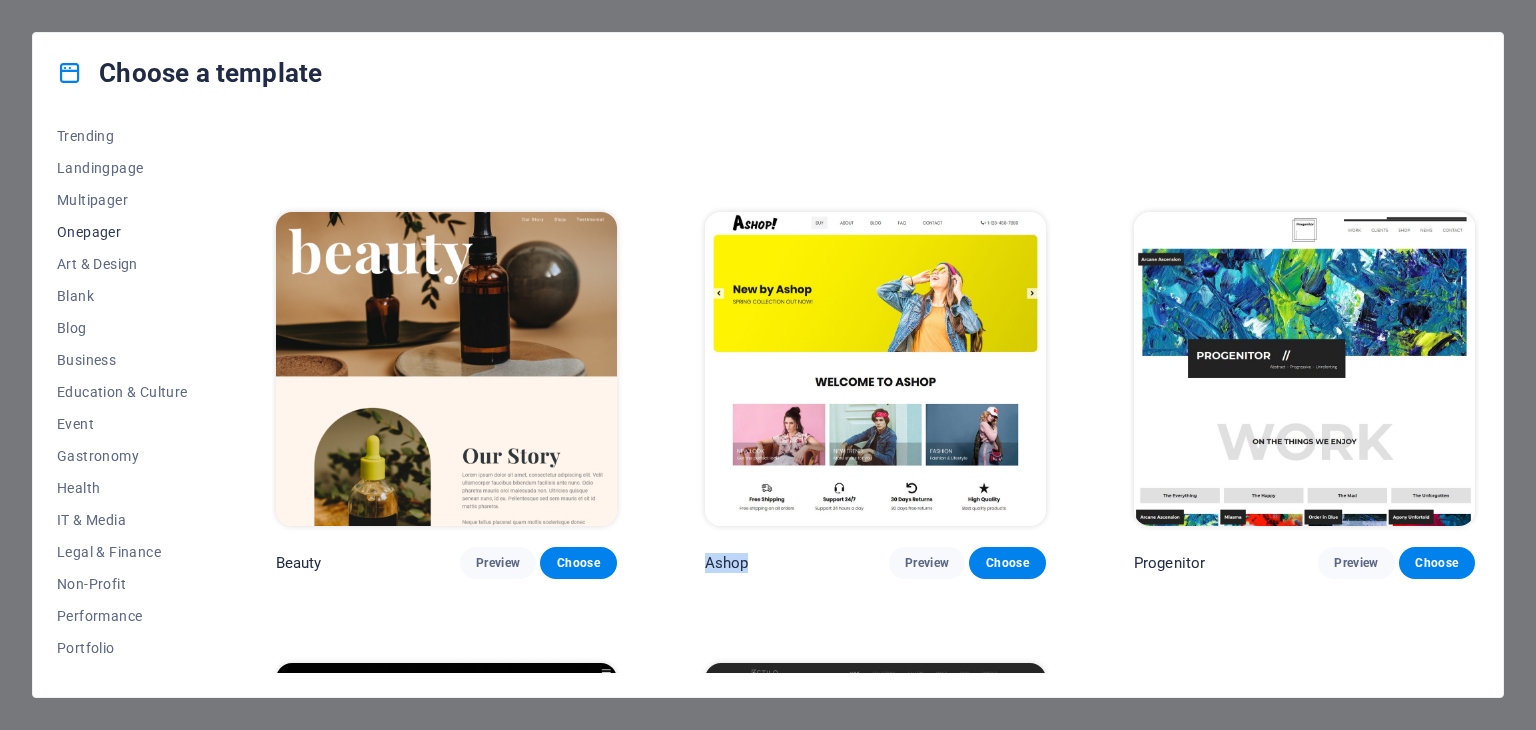 scroll, scrollTop: 0, scrollLeft: 0, axis: both 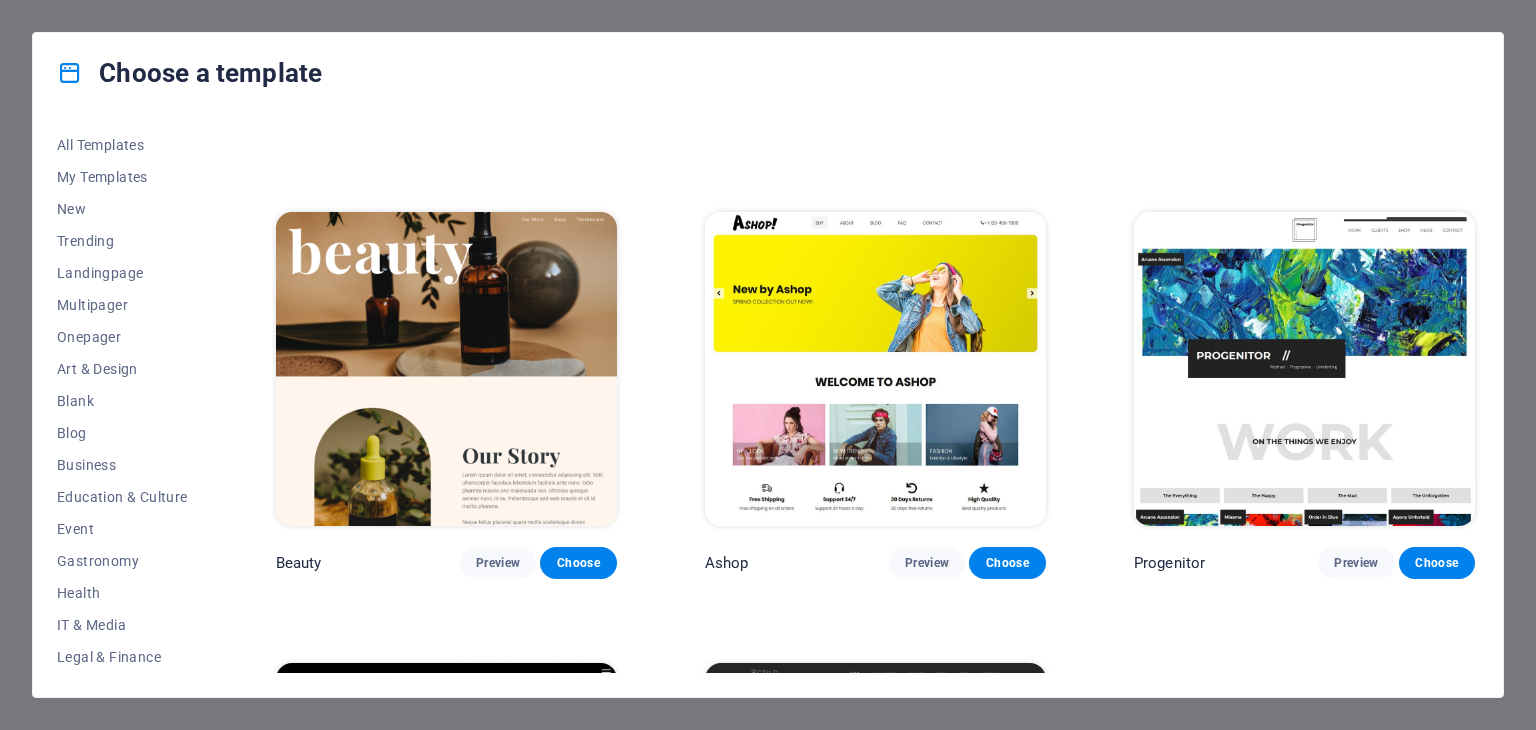 click on "Choose a template All Templates My Templates New Trending Landingpage Multipager Onepager Art & Design Blank Blog Business Education & Culture Event Gastronomy Health IT & Media Legal & Finance Non-Profit Performance Portfolio Services Shop Sports & Beauty Trades Travel Wireframe Vitaly Preview Choose Pottery Passions Preview Choose Home Decor Preview Choose Toyland Preview Choose Pet Shop Preview Choose Flower Shop Preview Choose Beauty Preview Choose Ashop Preview Choose Progenitor Preview Choose Benson Preview Choose Estilo Preview Choose" at bounding box center [768, 365] 